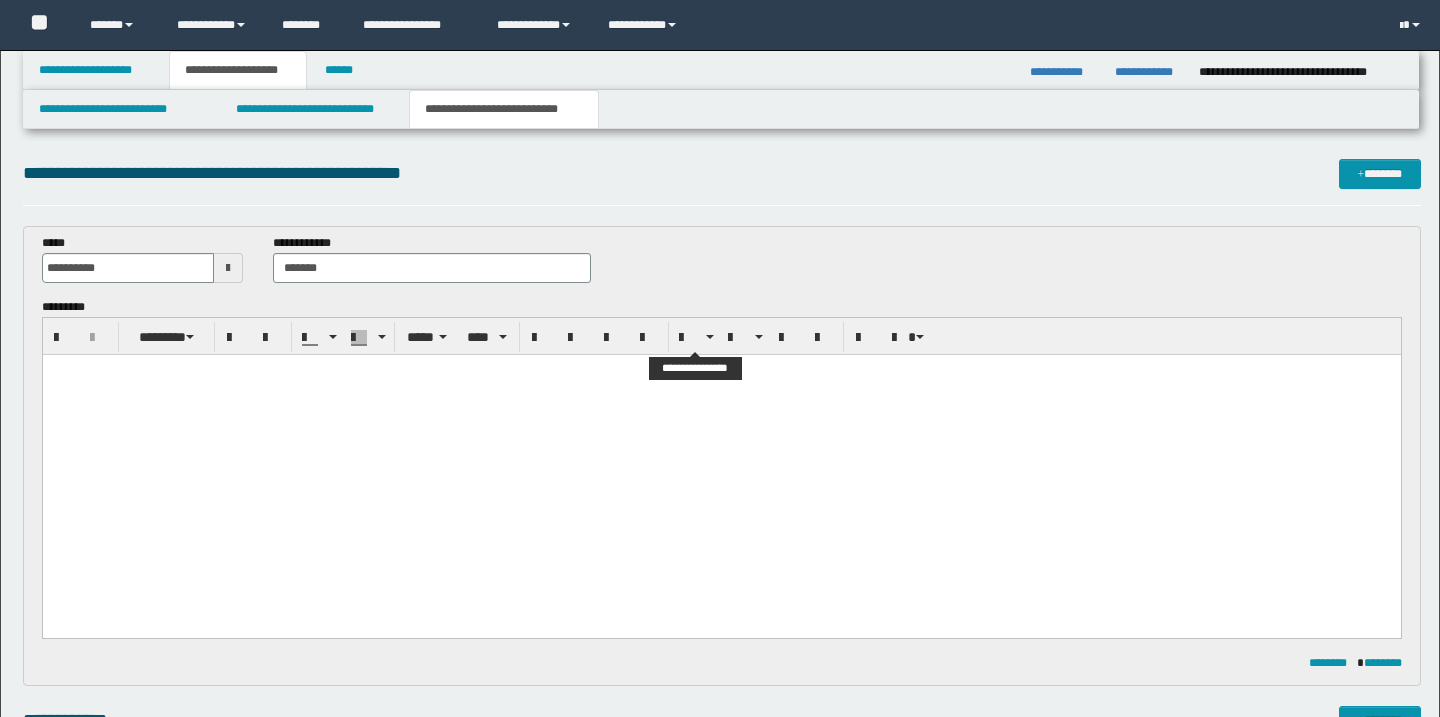 scroll, scrollTop: 53, scrollLeft: 0, axis: vertical 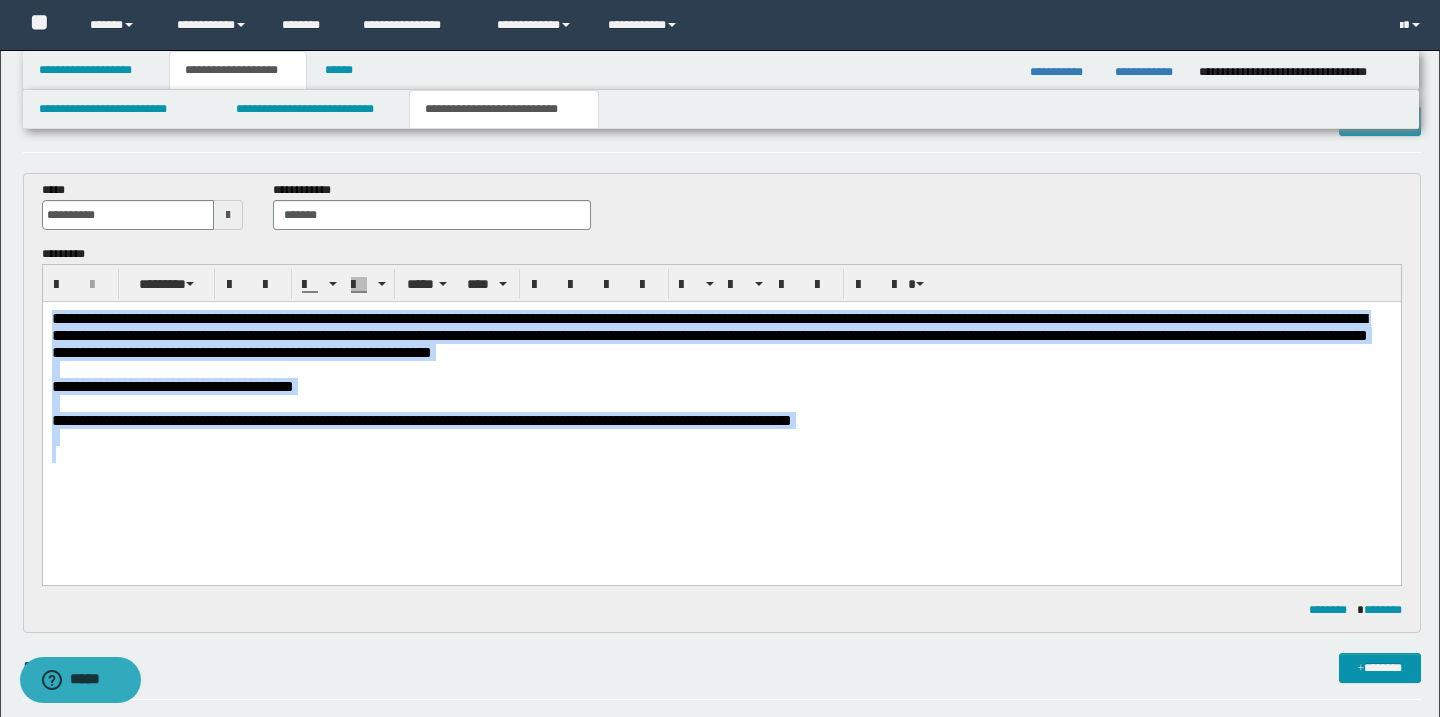 click on "**********" at bounding box center (721, 386) 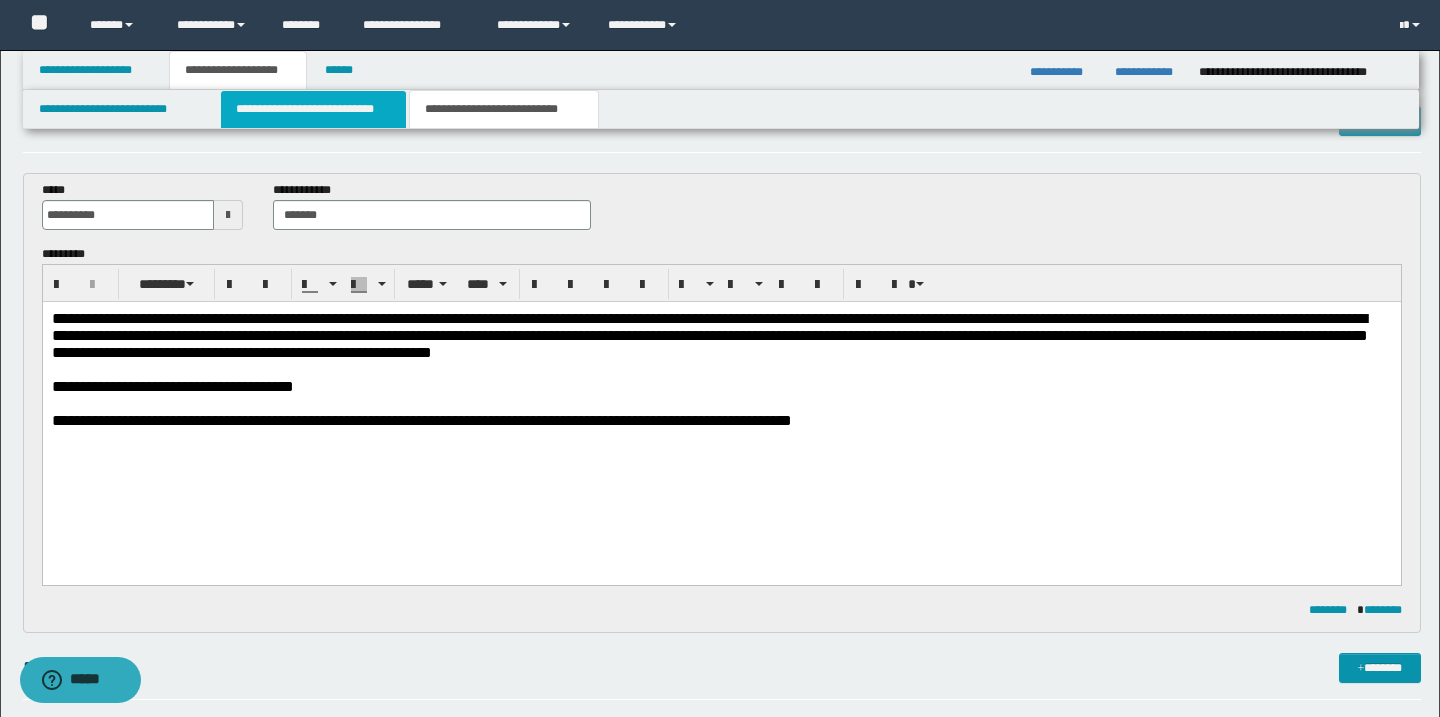click on "**********" at bounding box center [314, 109] 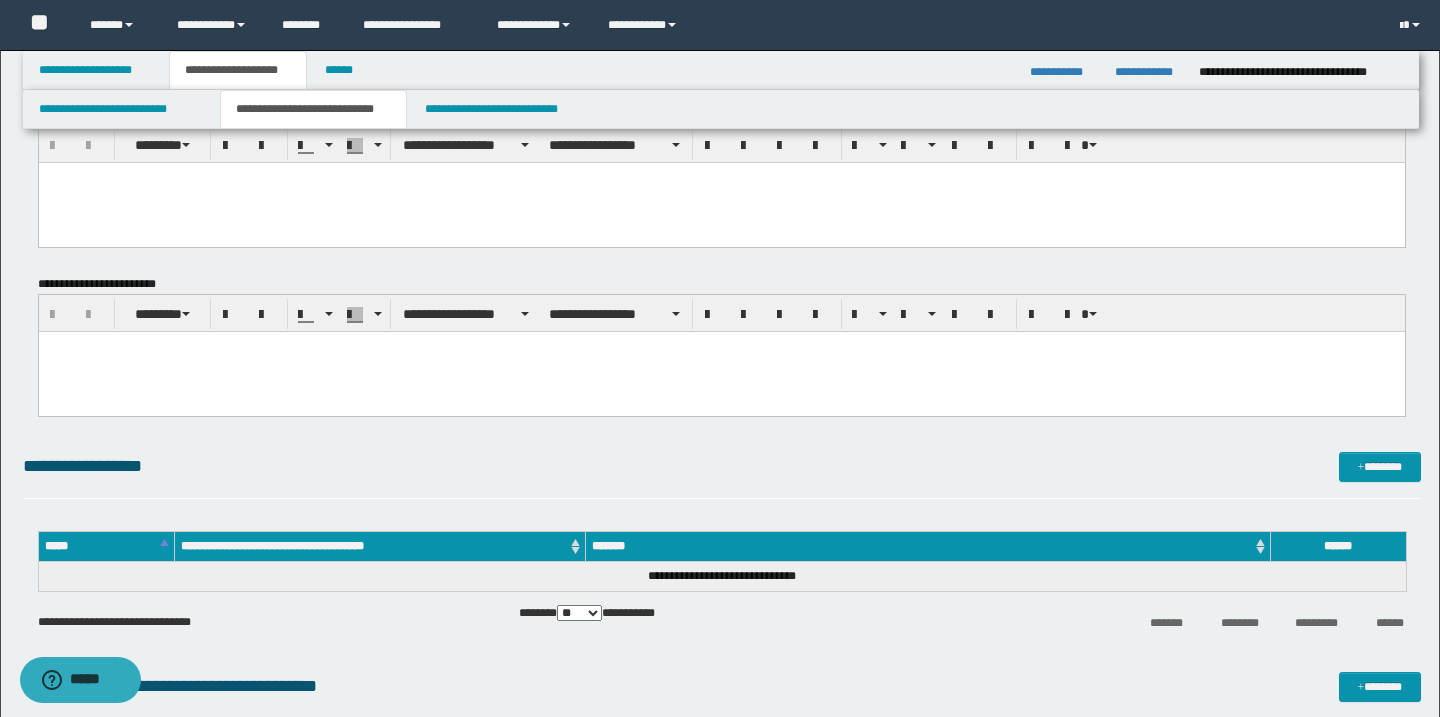 click at bounding box center (721, 202) 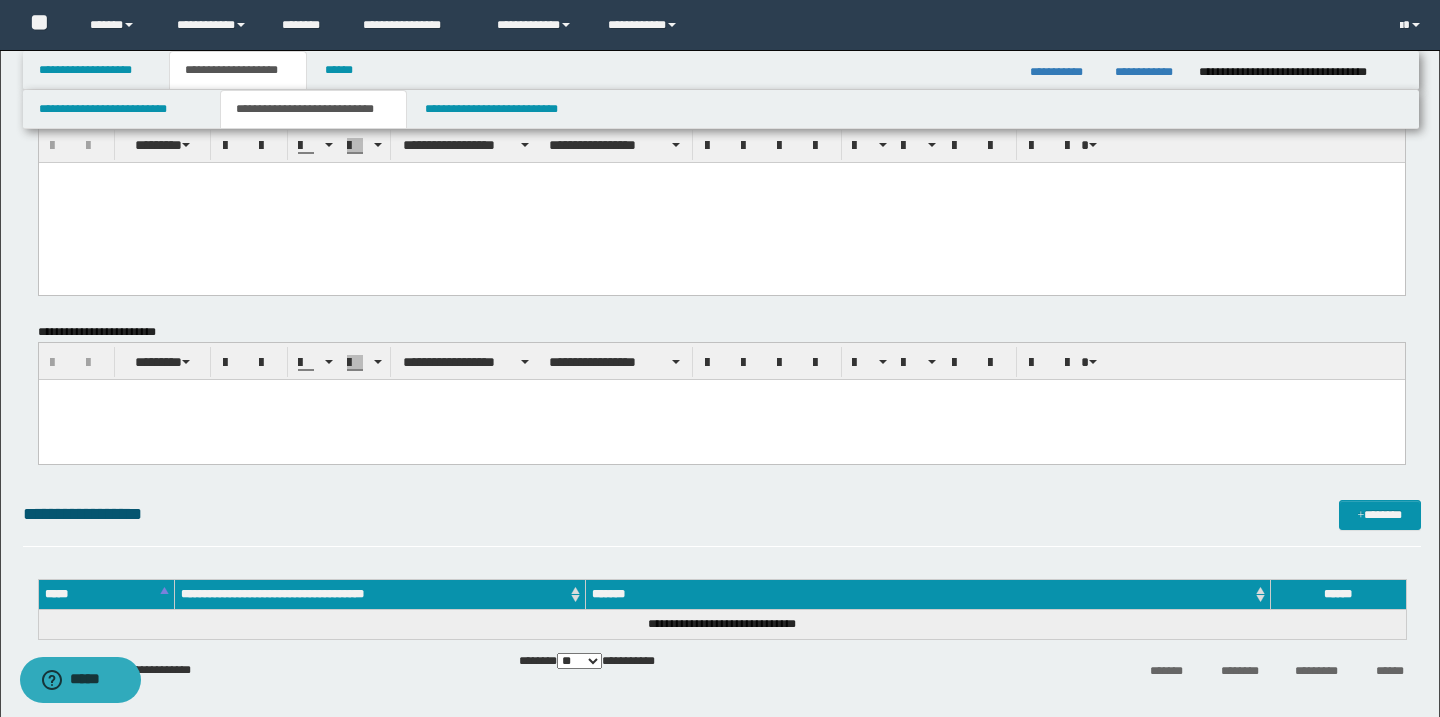 type 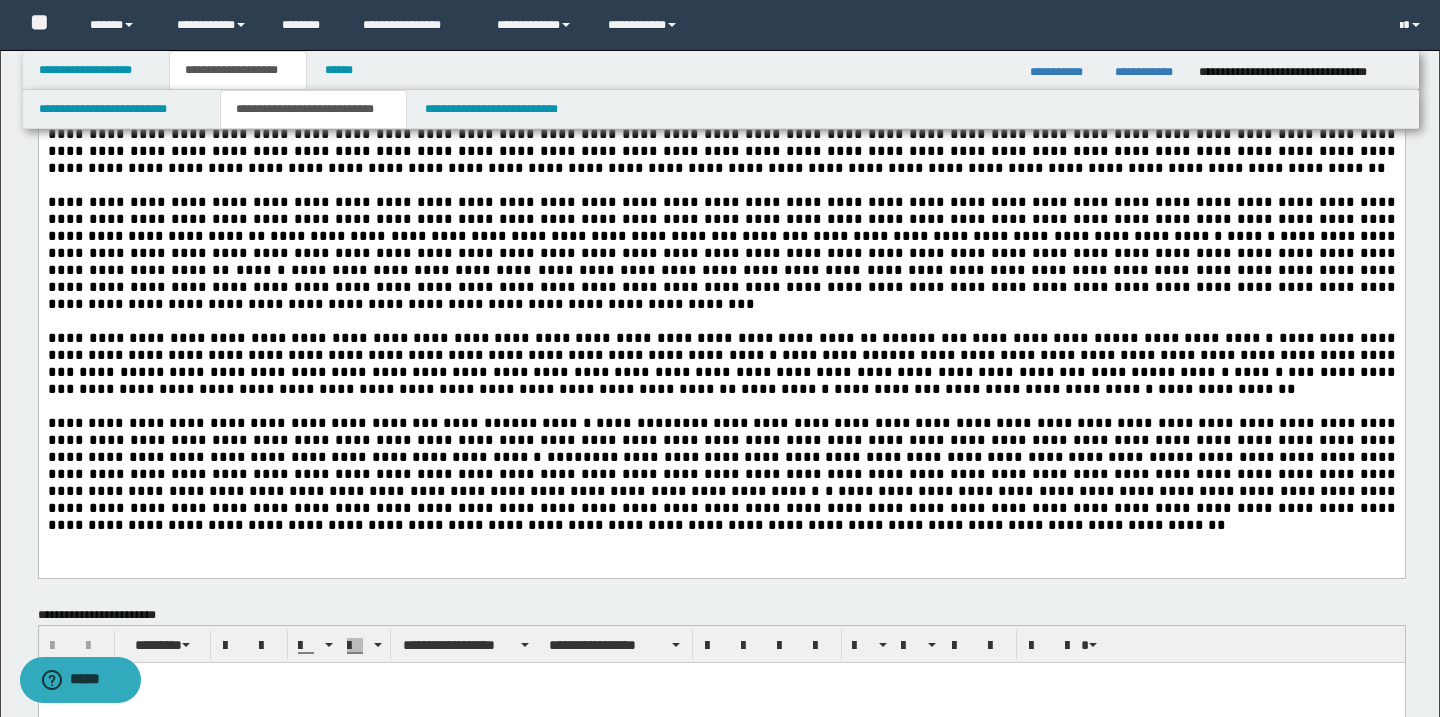 scroll, scrollTop: 1580, scrollLeft: 0, axis: vertical 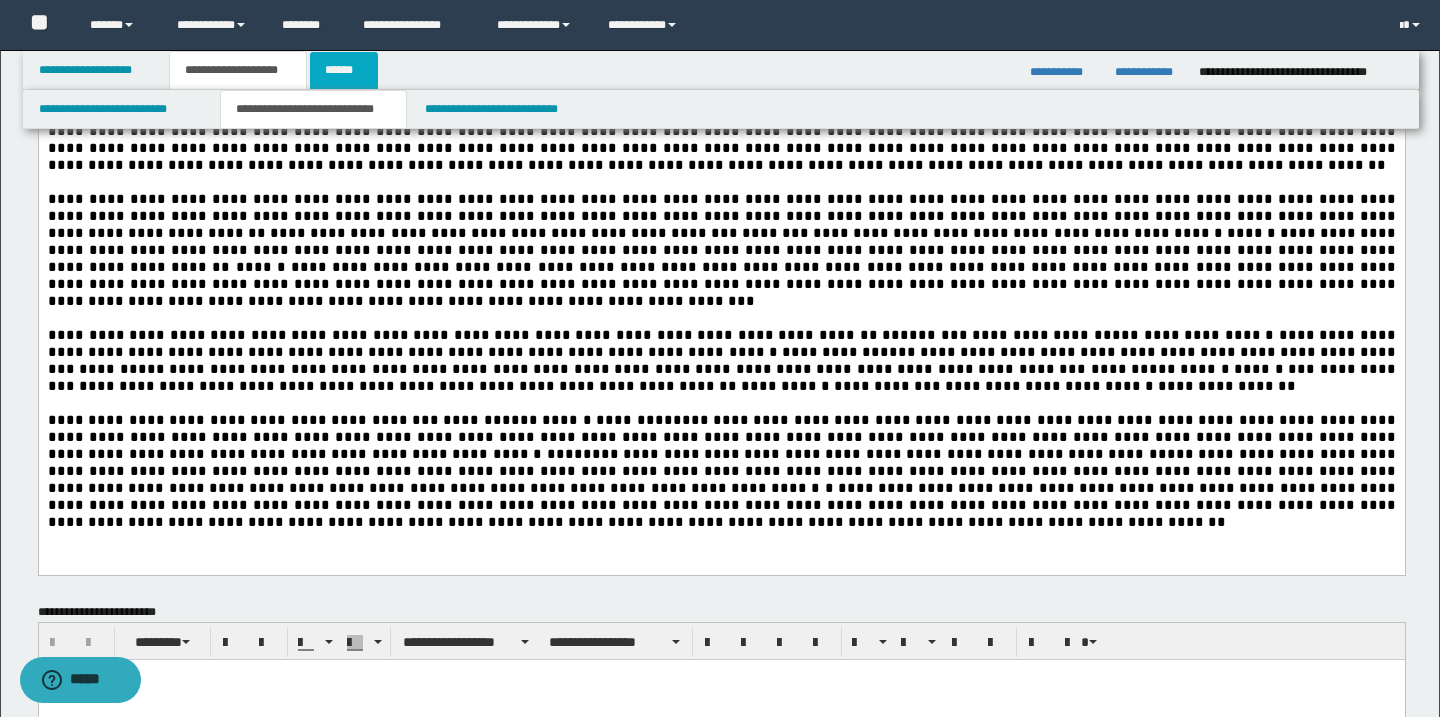 click on "******" at bounding box center [344, 70] 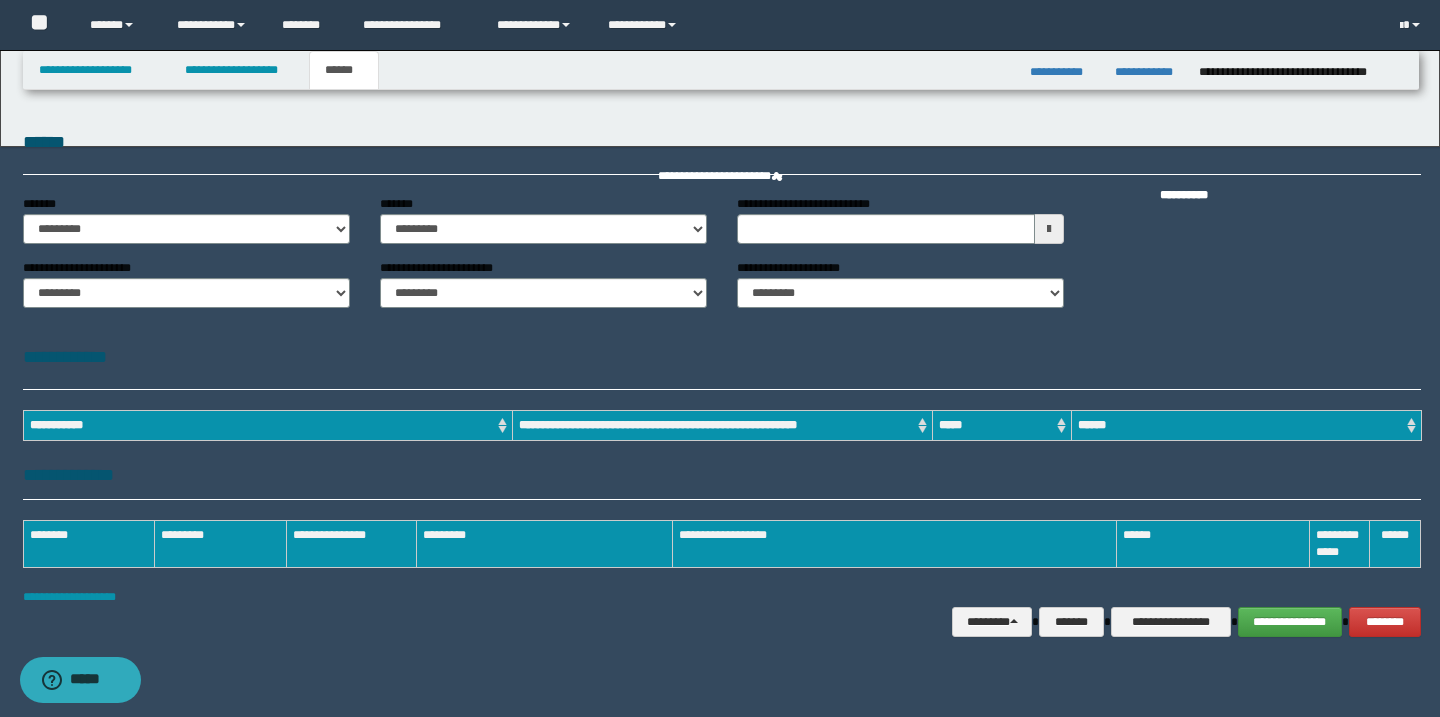 scroll, scrollTop: 0, scrollLeft: 0, axis: both 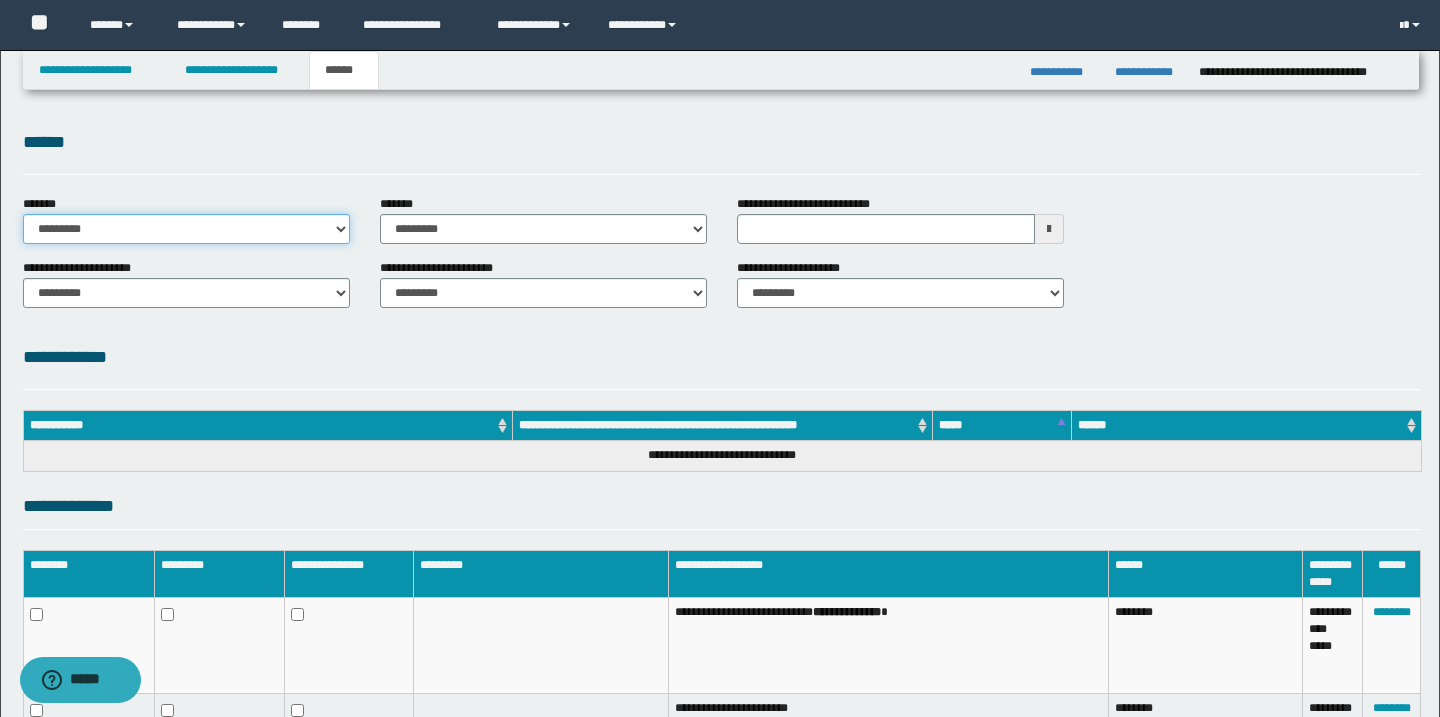 click on "**********" at bounding box center [186, 229] 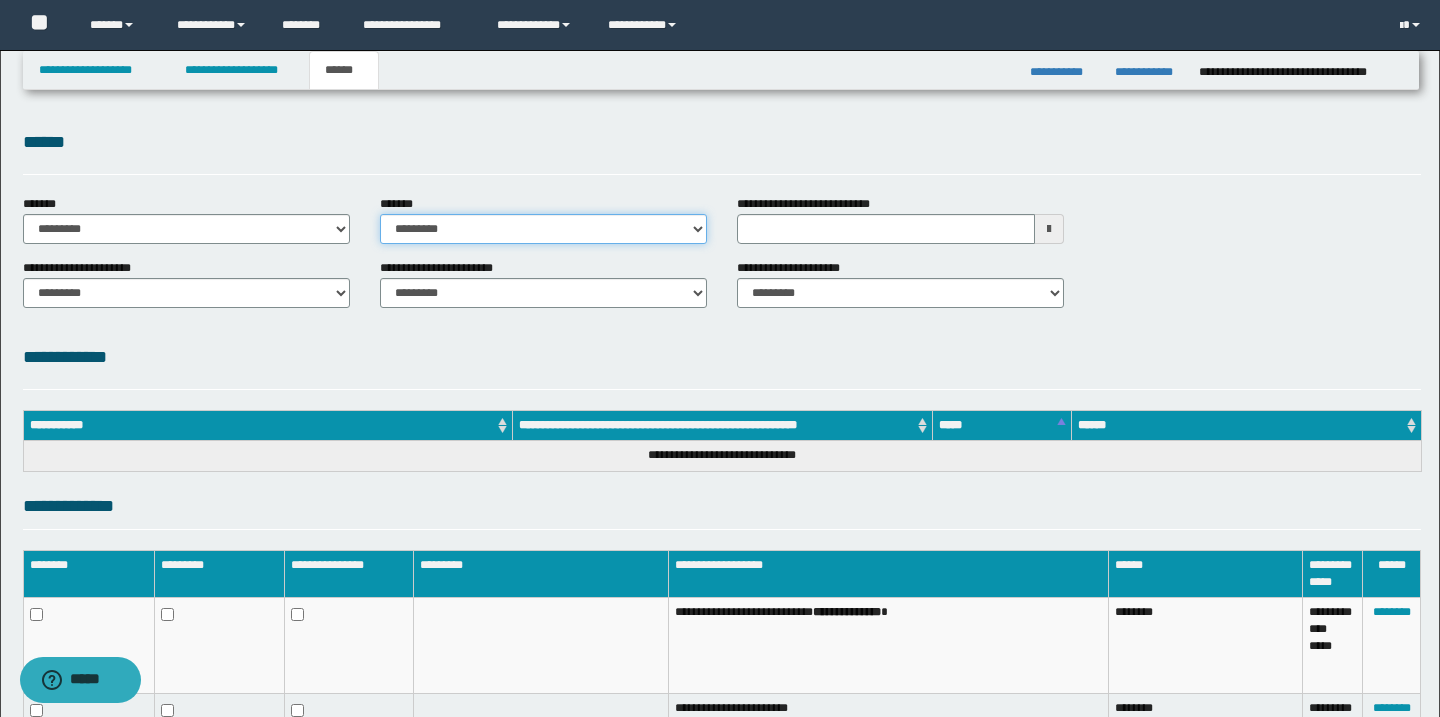 click on "**********" at bounding box center (543, 229) 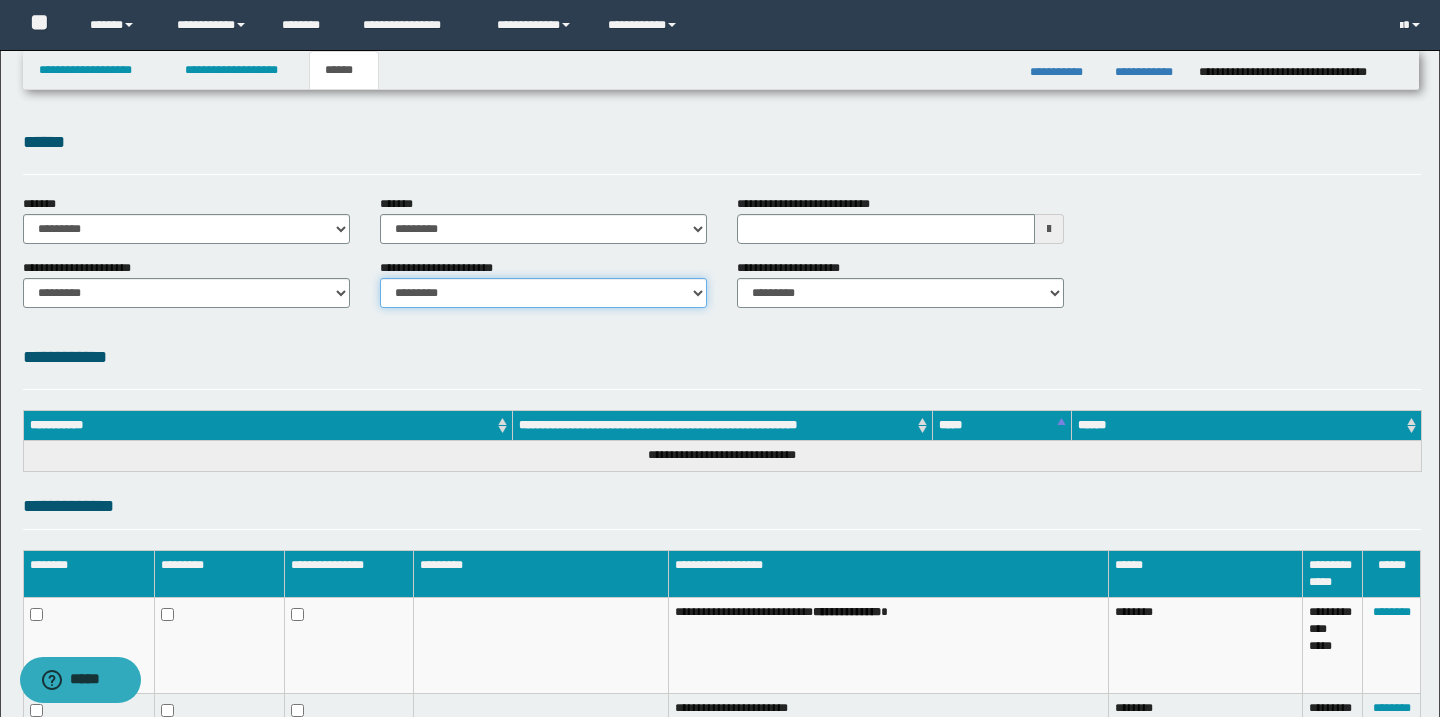 click on "*********
*********
*********" at bounding box center [543, 293] 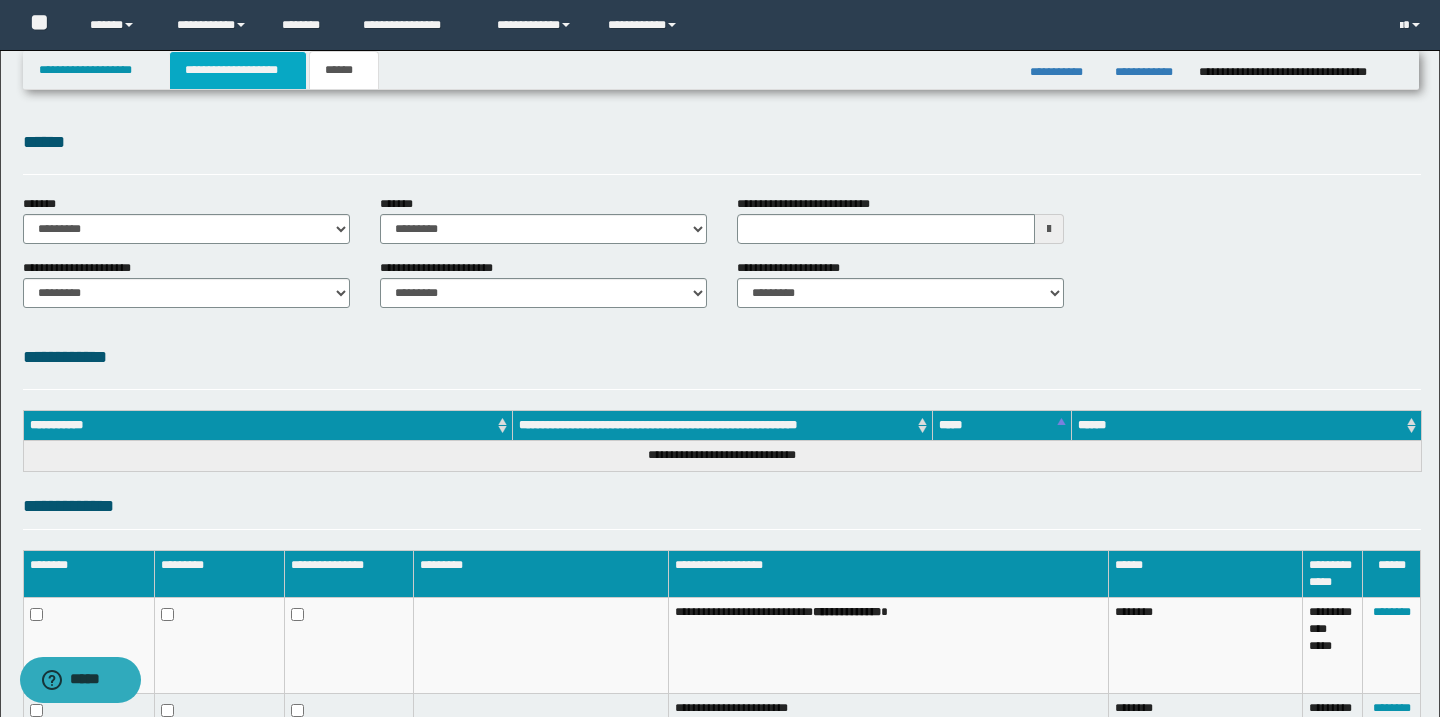click on "**********" at bounding box center (238, 70) 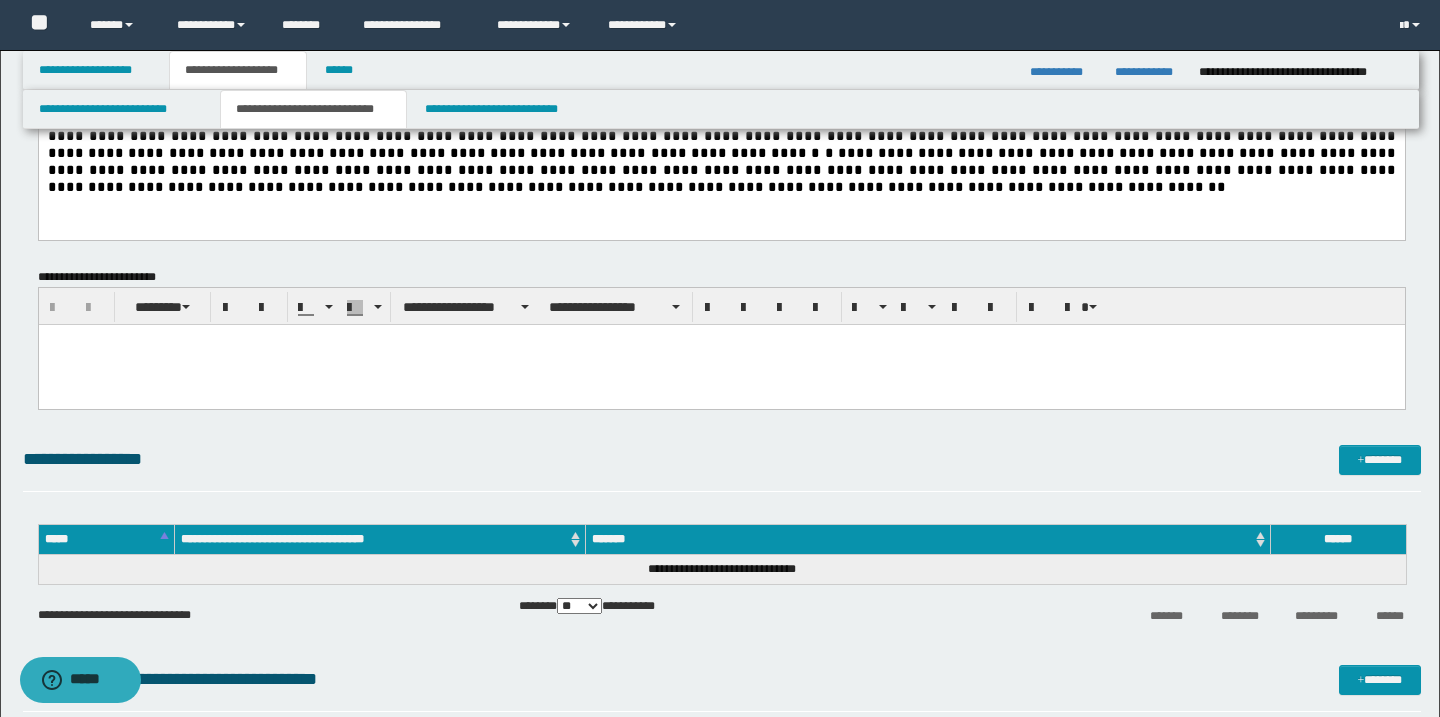 scroll, scrollTop: 2019, scrollLeft: 0, axis: vertical 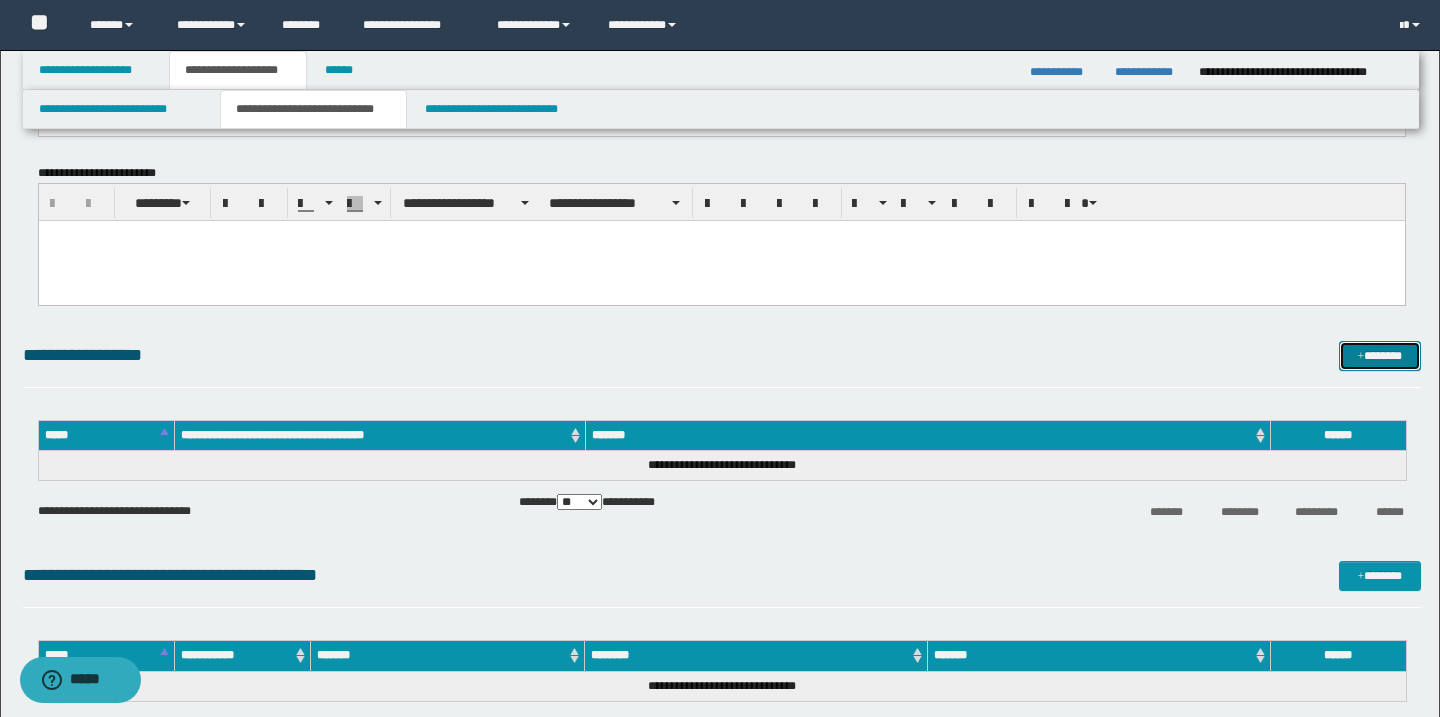 click on "*******" at bounding box center [1380, 356] 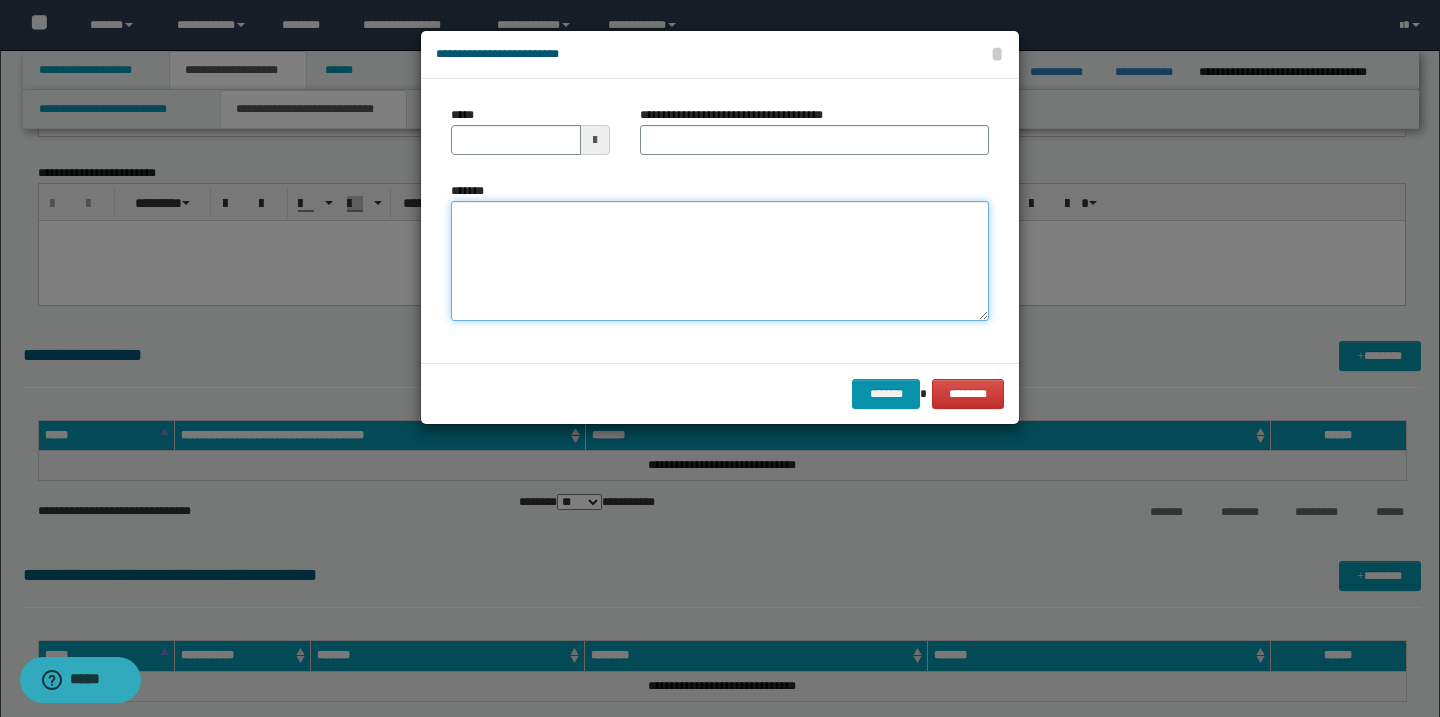 click on "*******" at bounding box center (720, 261) 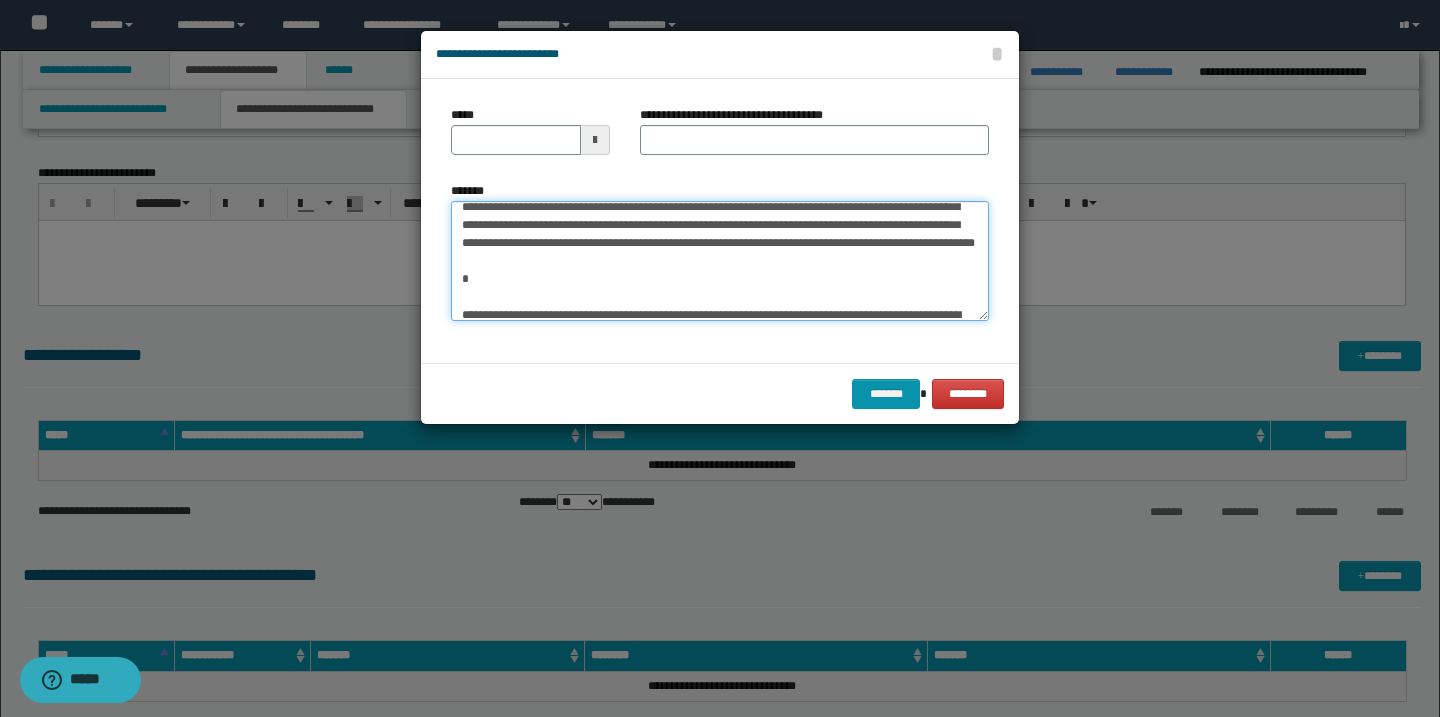 scroll, scrollTop: 0, scrollLeft: 0, axis: both 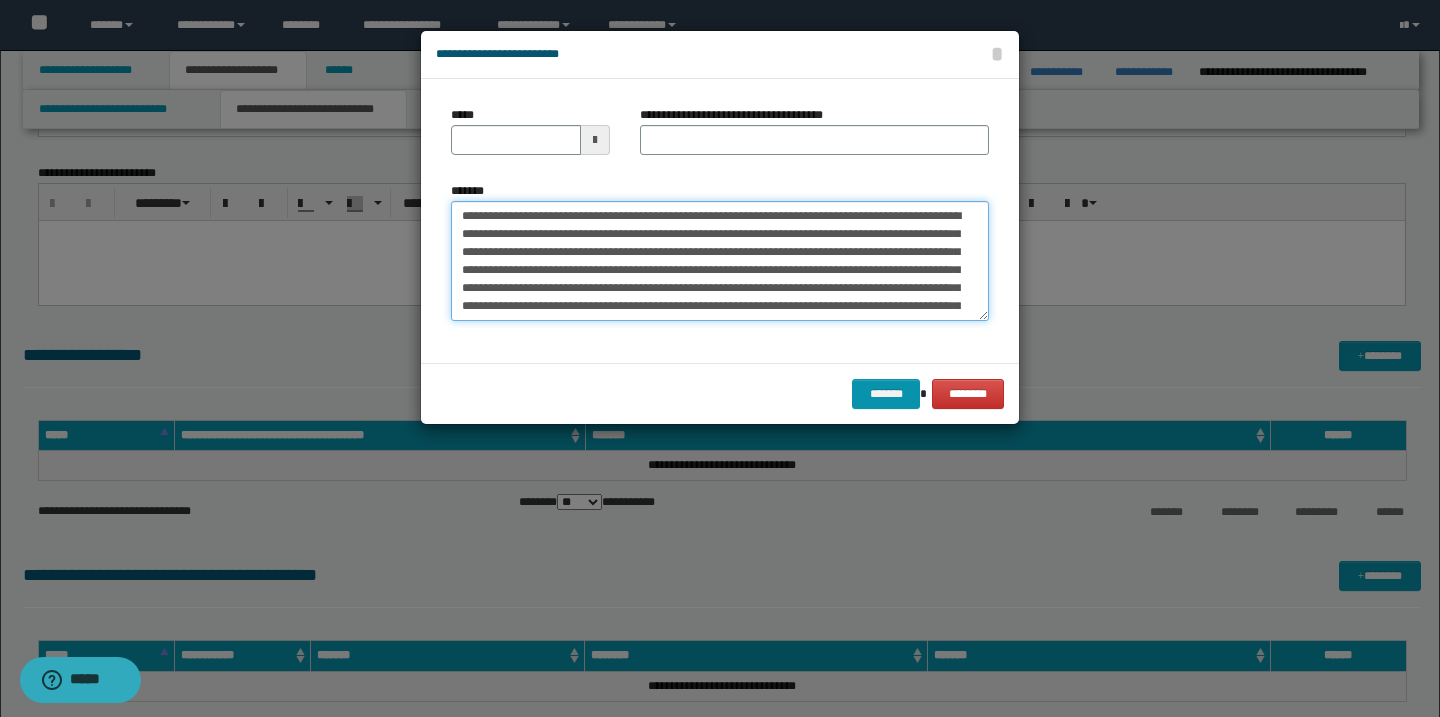 type on "**********" 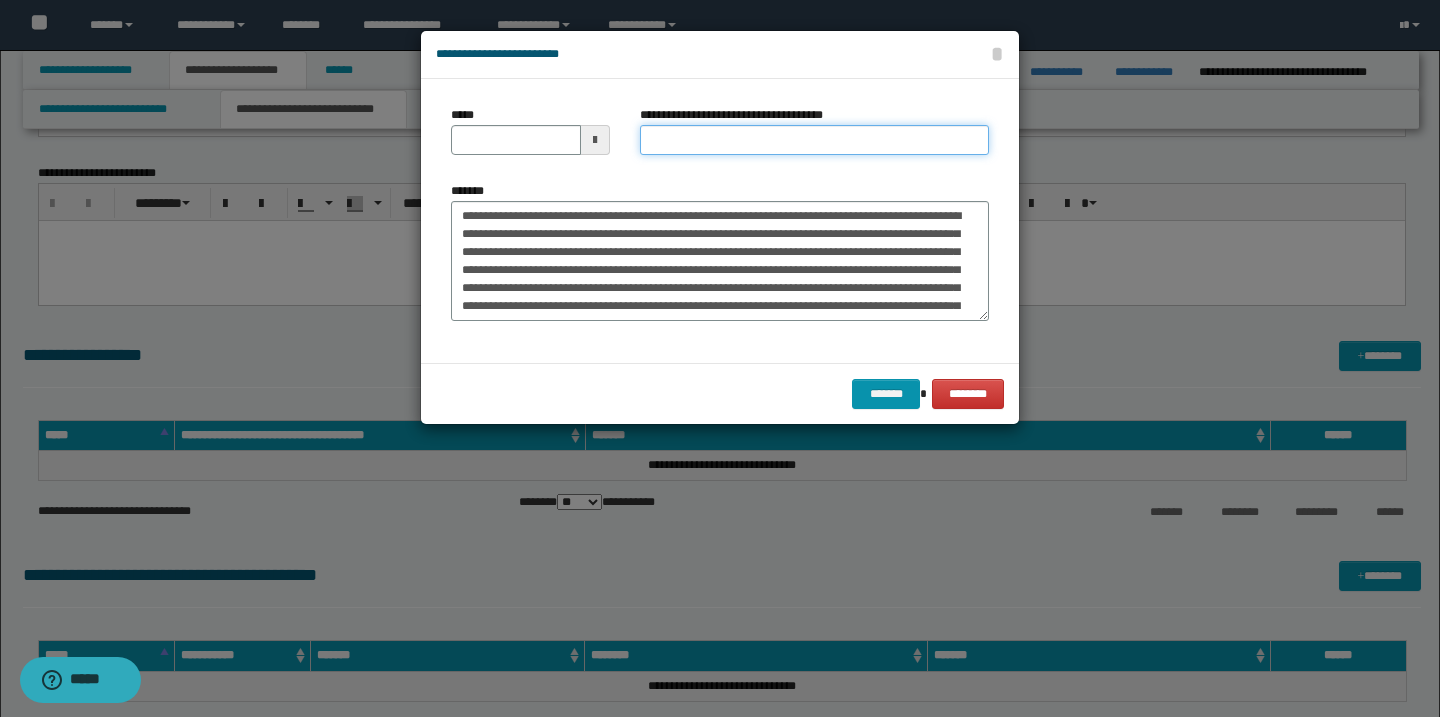 click on "**********" at bounding box center [814, 140] 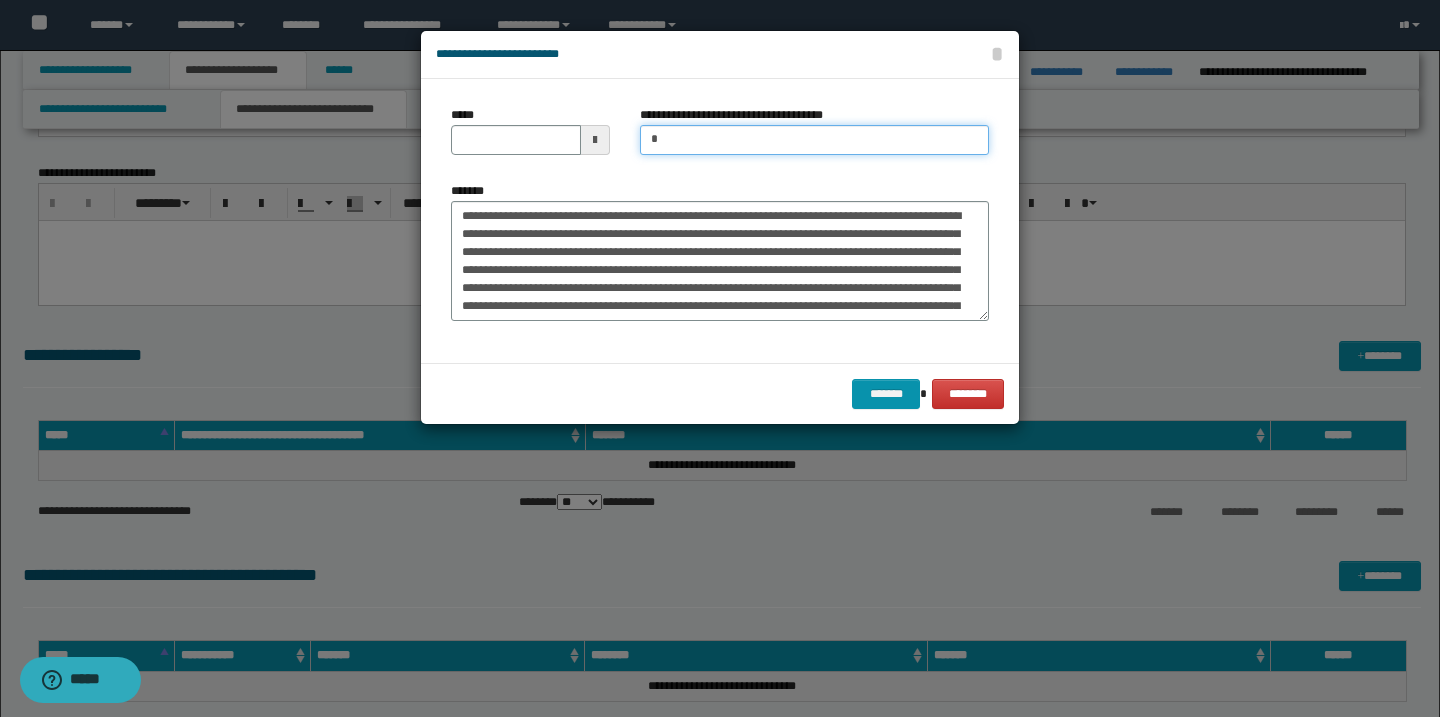 type on "*********" 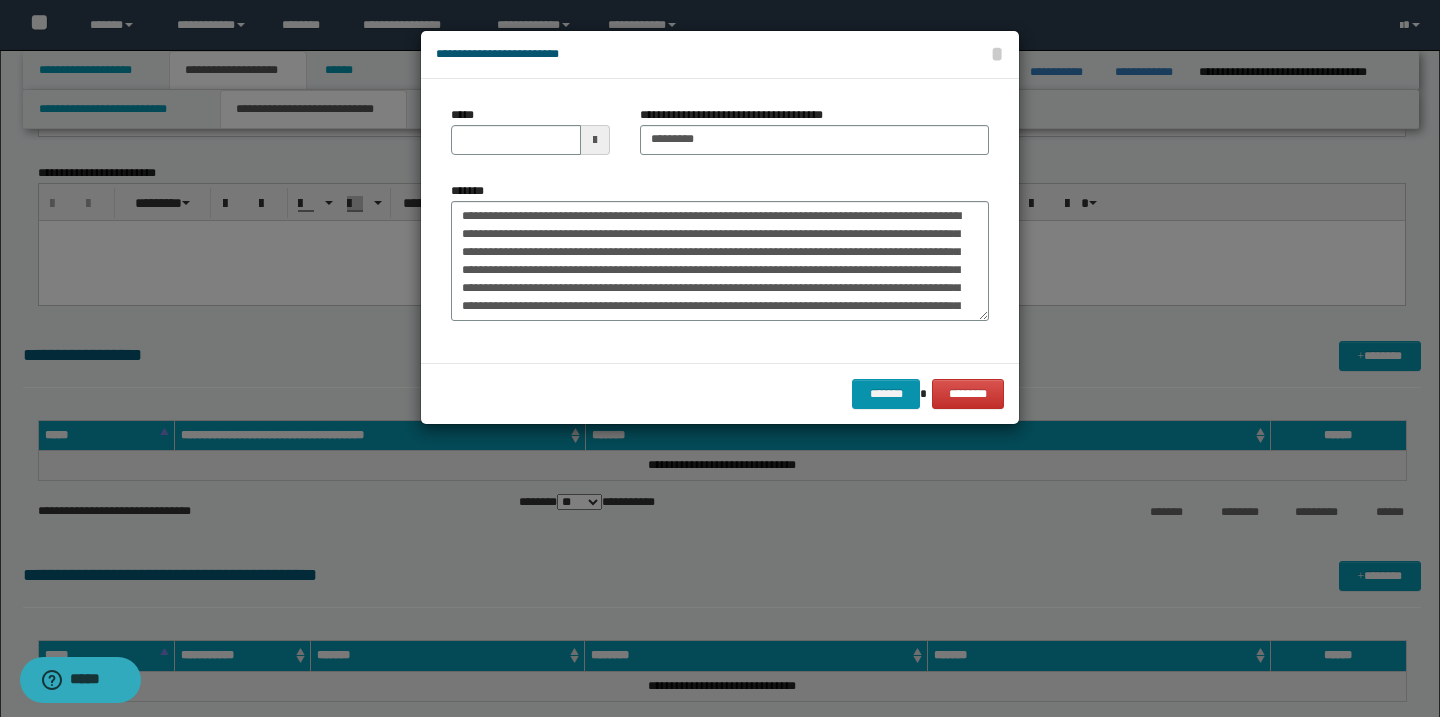 click at bounding box center (595, 140) 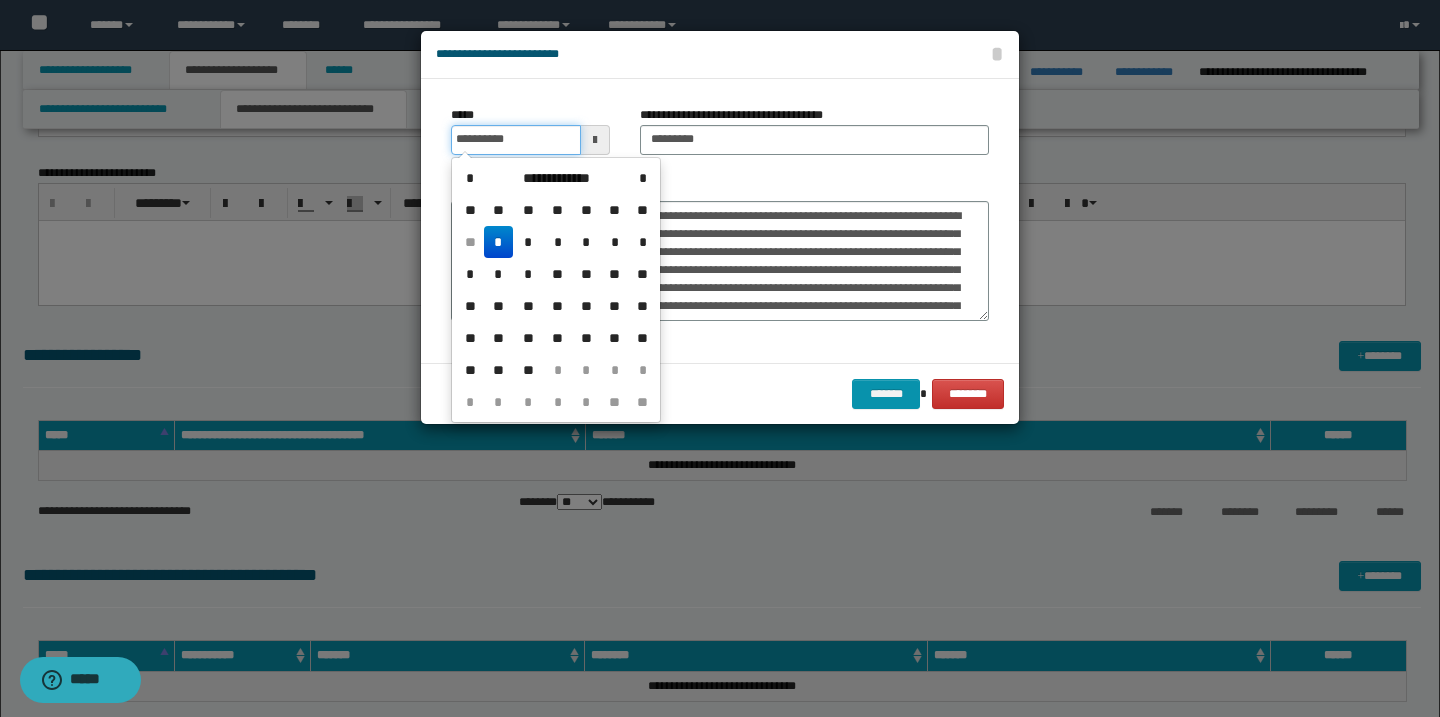 type on "**********" 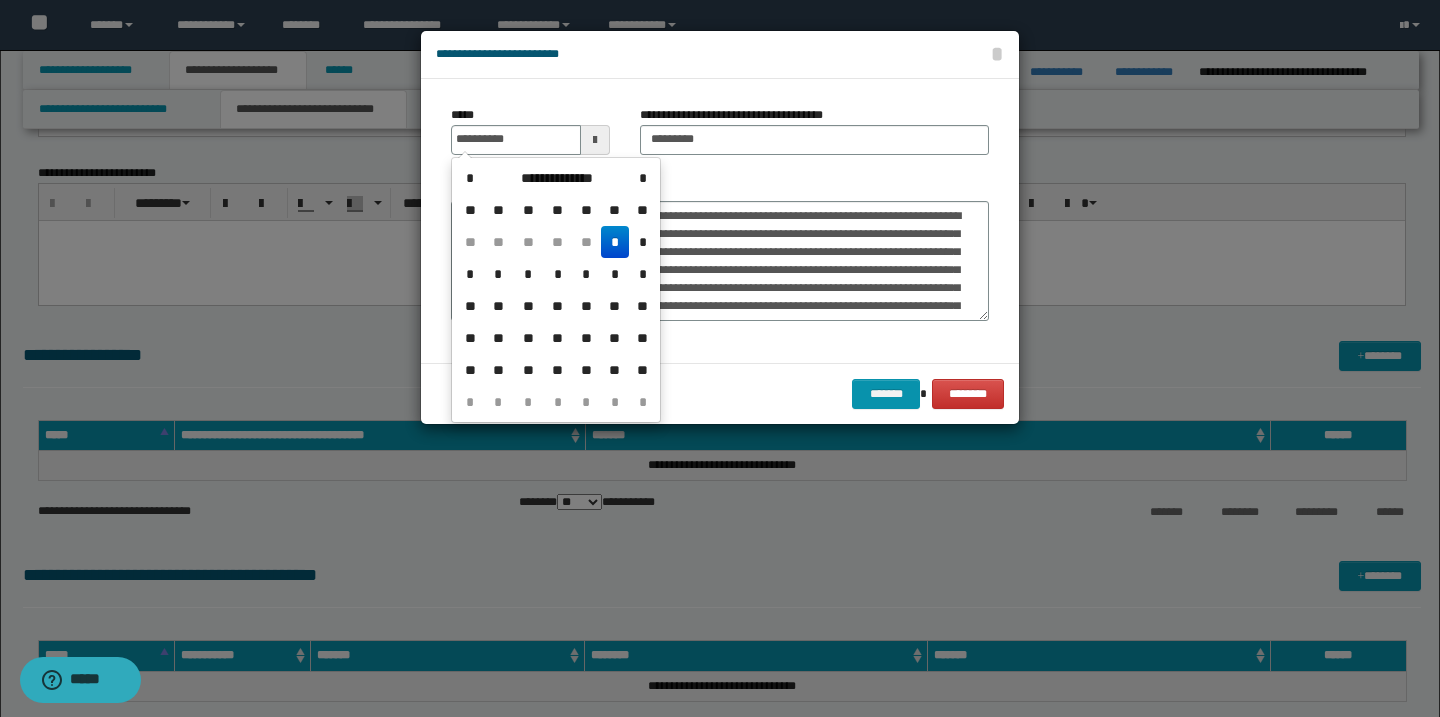 click on "*" at bounding box center (615, 242) 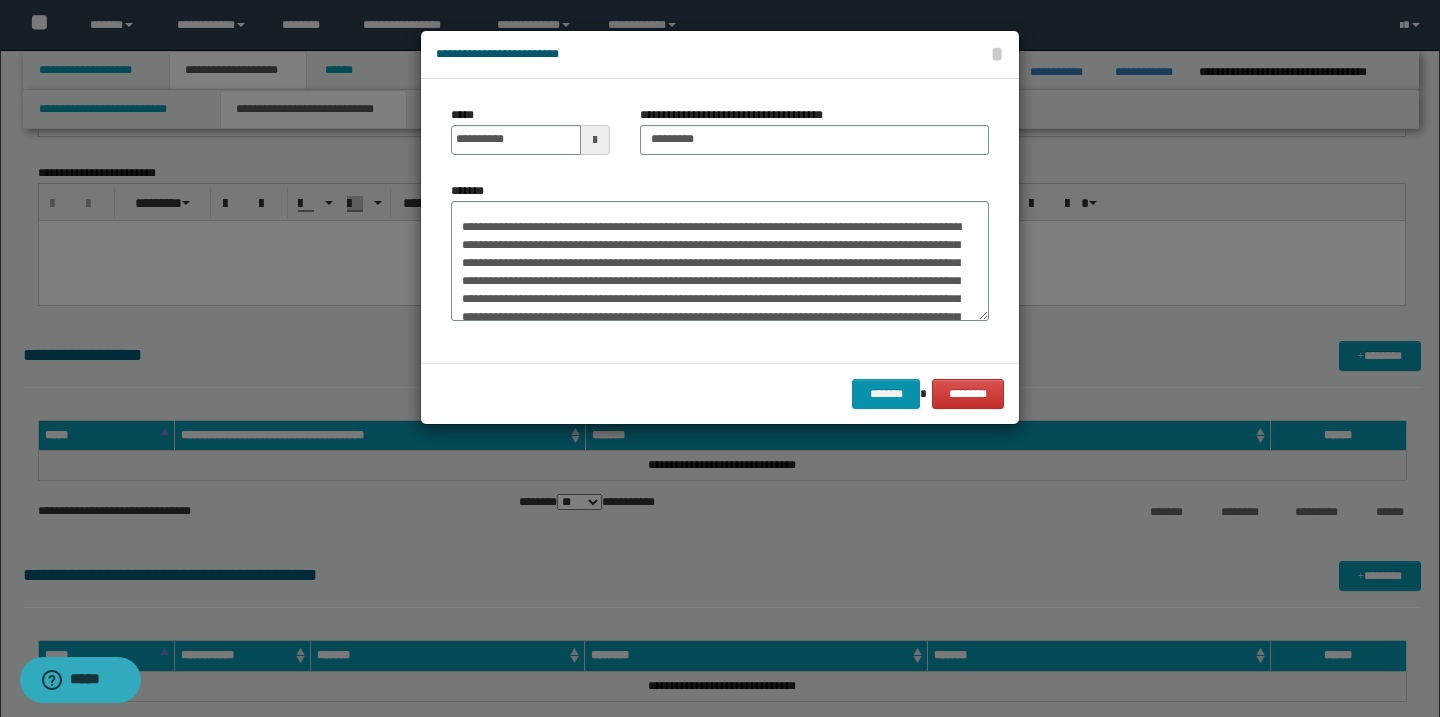 scroll, scrollTop: 269, scrollLeft: 0, axis: vertical 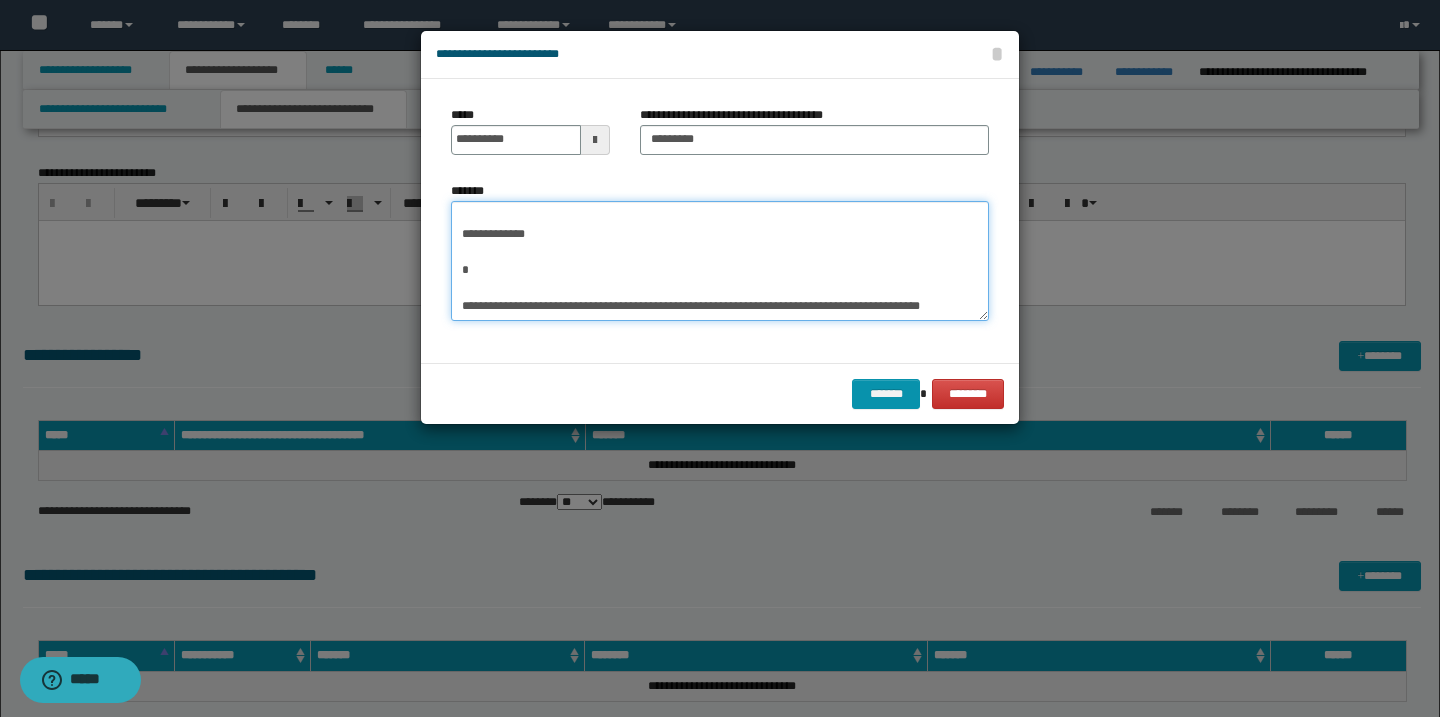 drag, startPoint x: 459, startPoint y: 249, endPoint x: 630, endPoint y: 361, distance: 204.4138 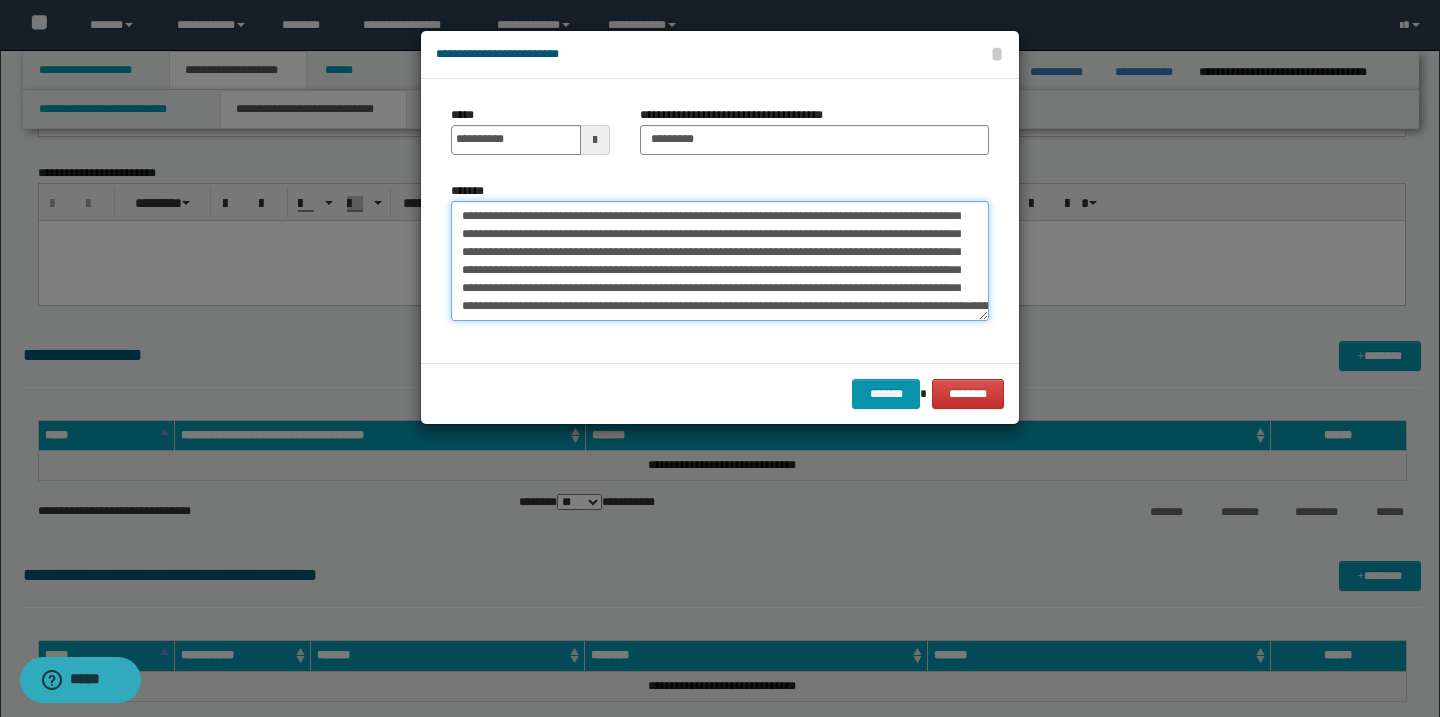 scroll, scrollTop: 216, scrollLeft: 0, axis: vertical 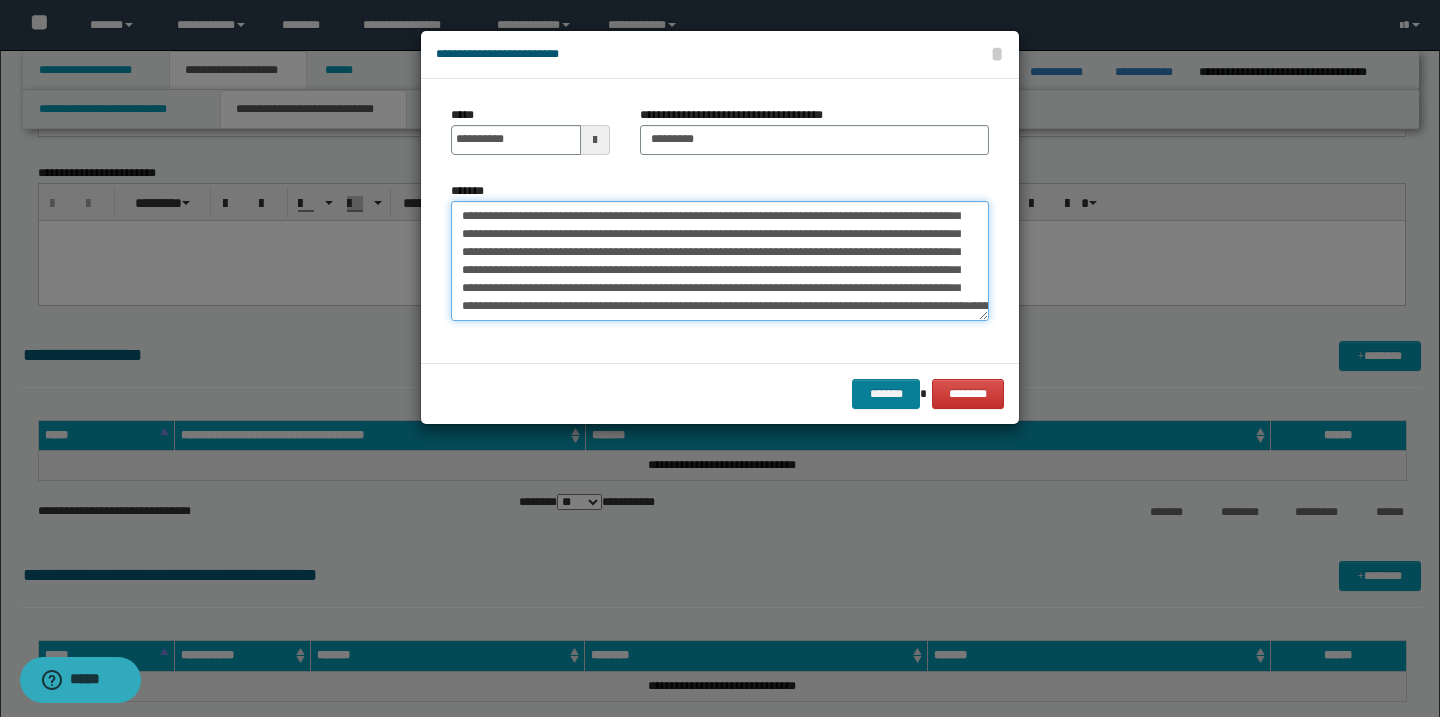 type on "**********" 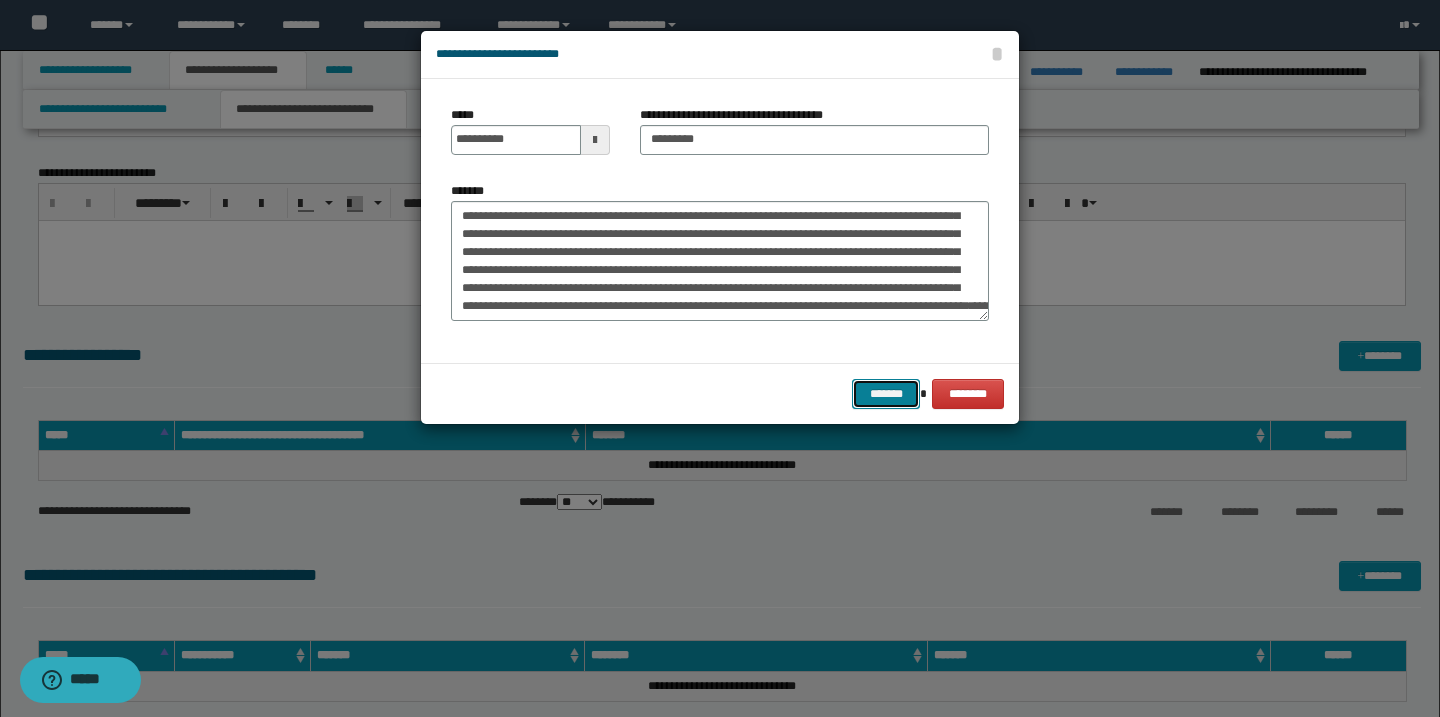 click on "*******" at bounding box center [886, 394] 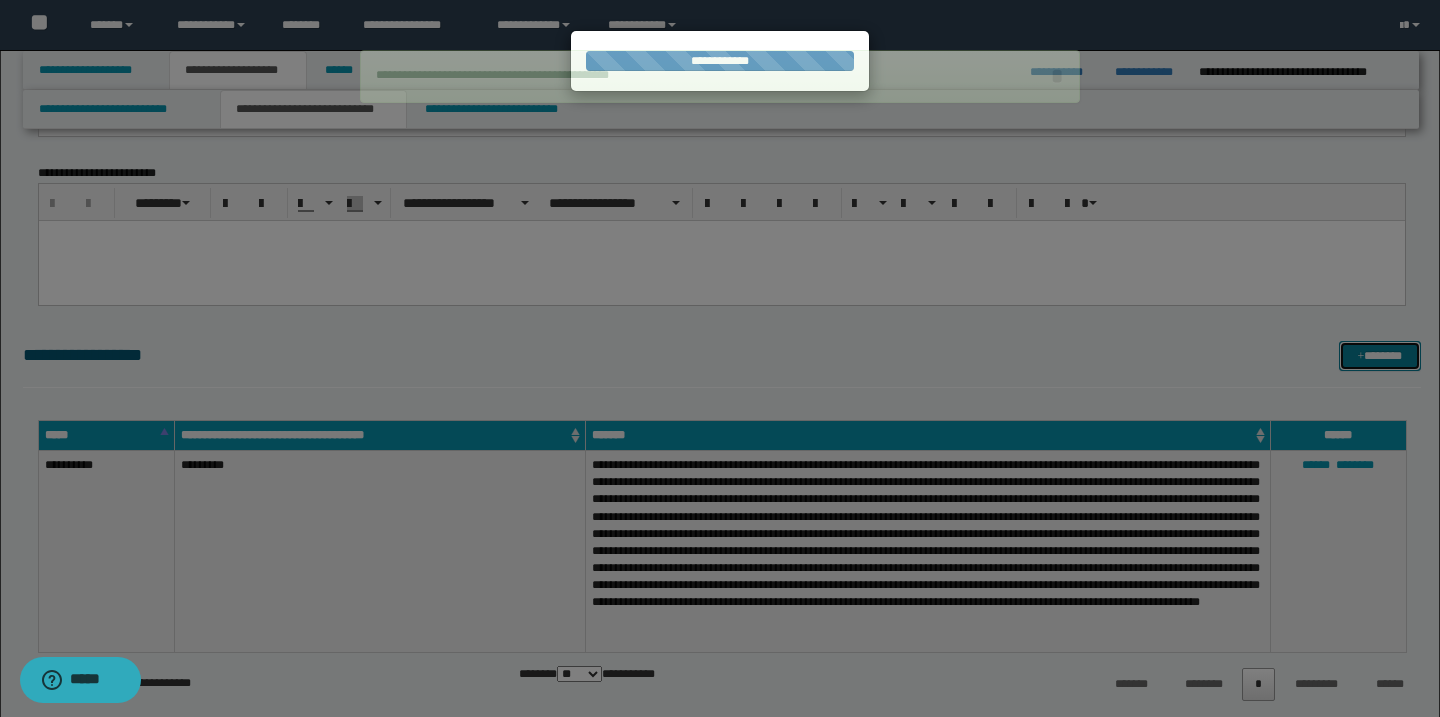 type 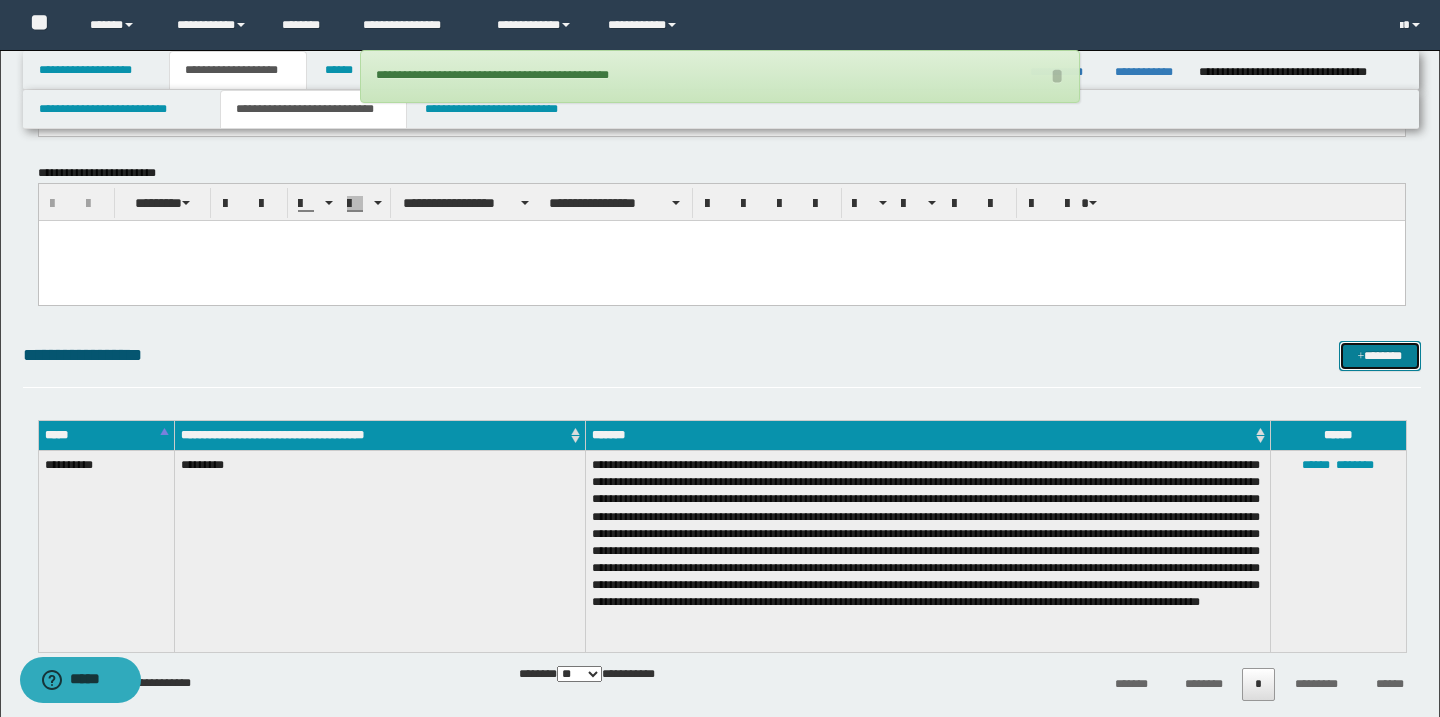 click on "*******" at bounding box center [1380, 356] 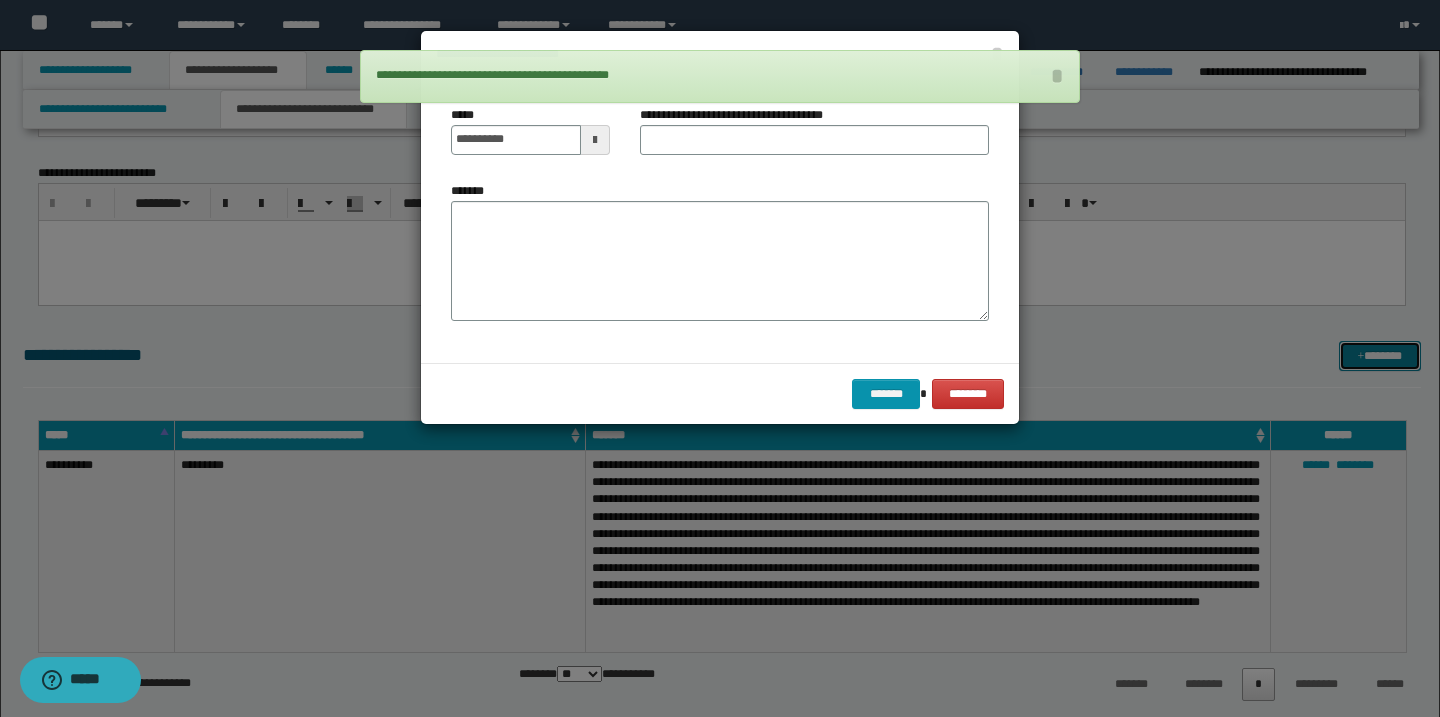 scroll, scrollTop: 0, scrollLeft: 0, axis: both 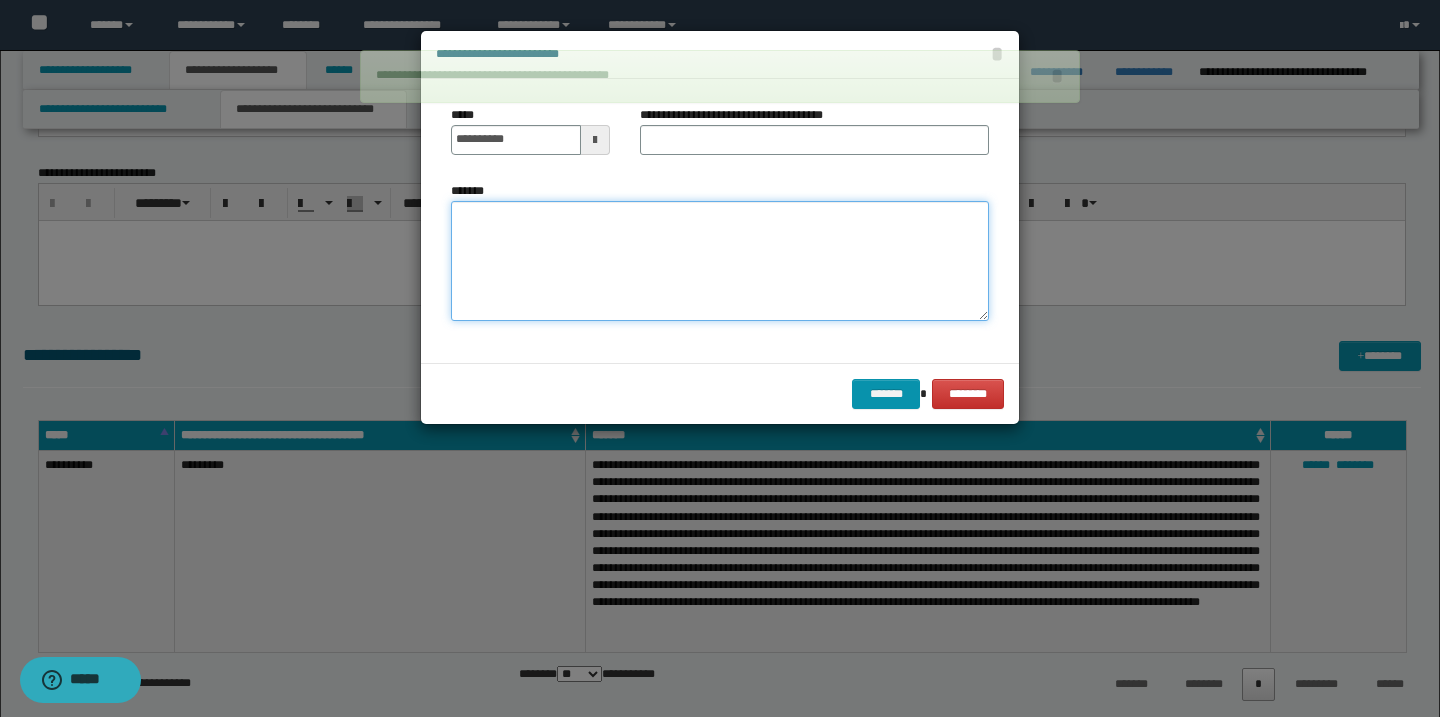 click on "*******" at bounding box center [720, 261] 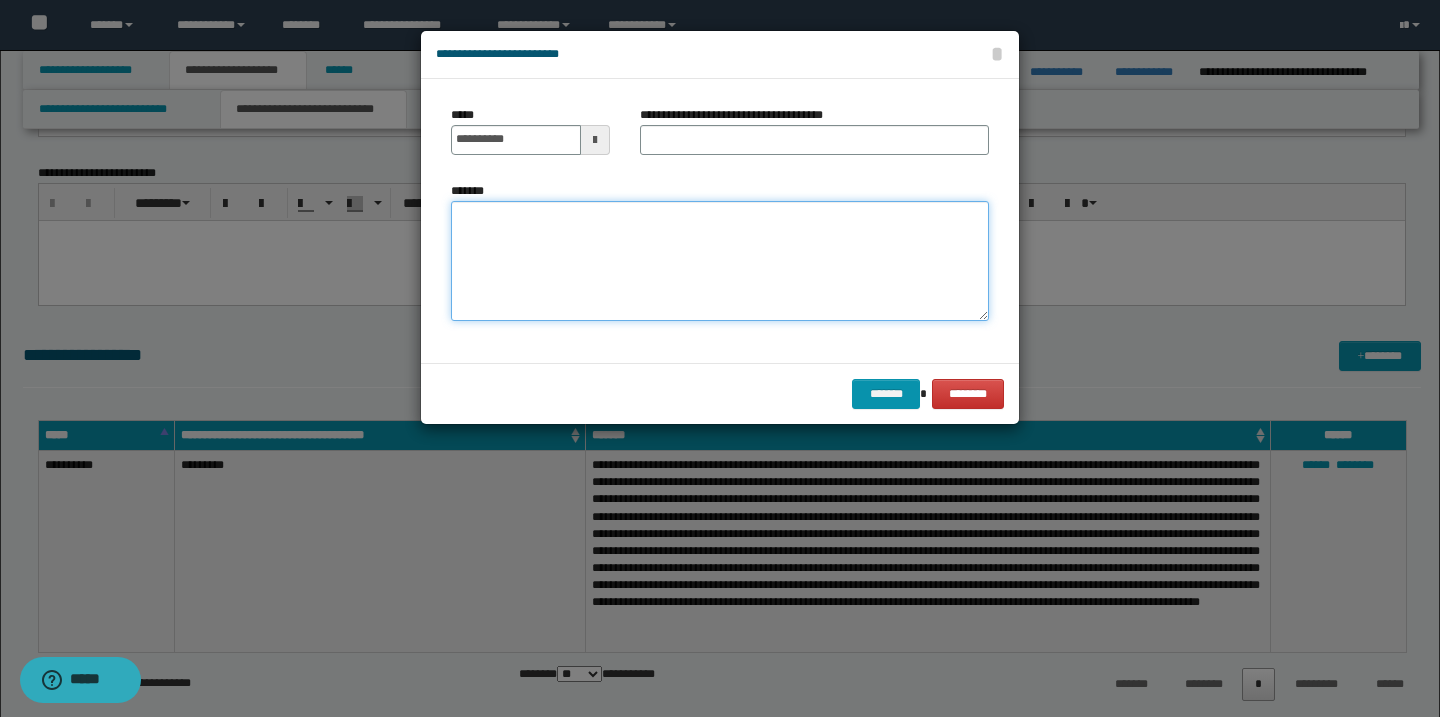 paste on "**********" 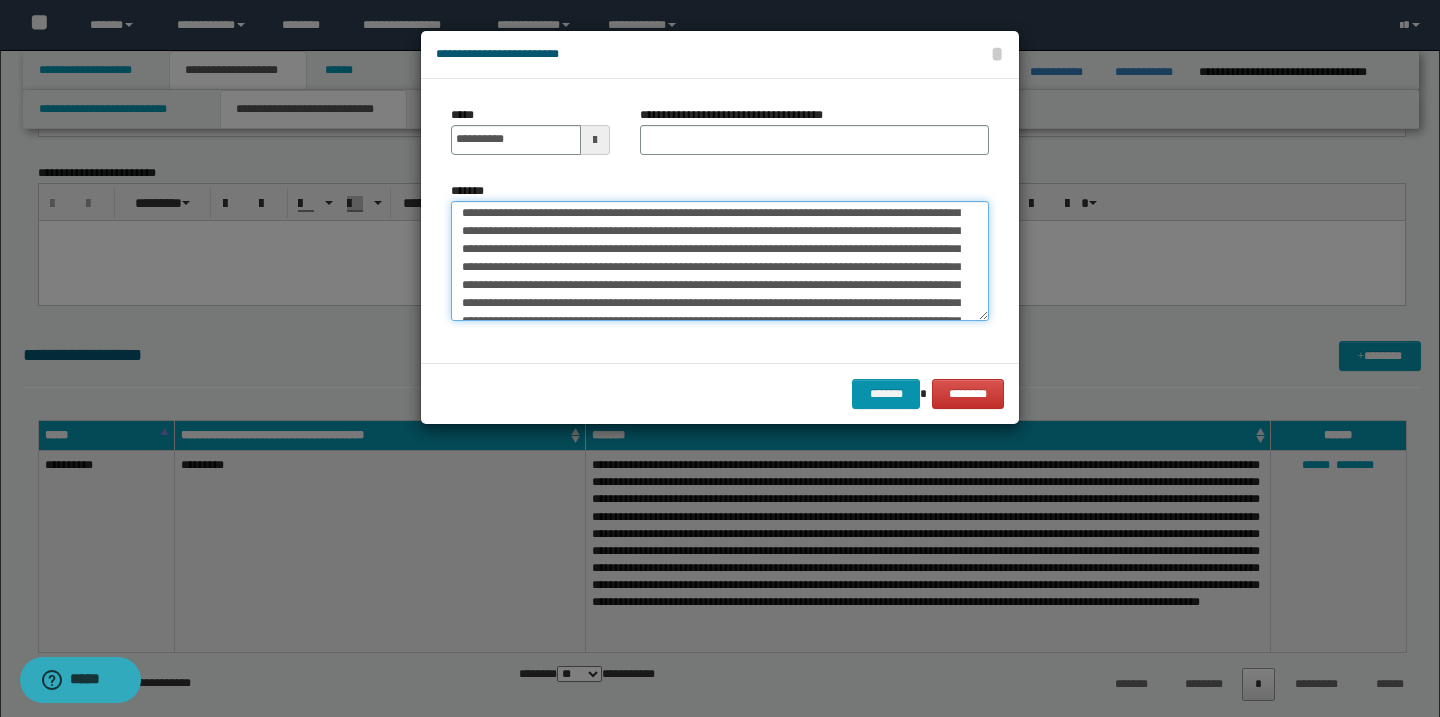 scroll, scrollTop: 0, scrollLeft: 0, axis: both 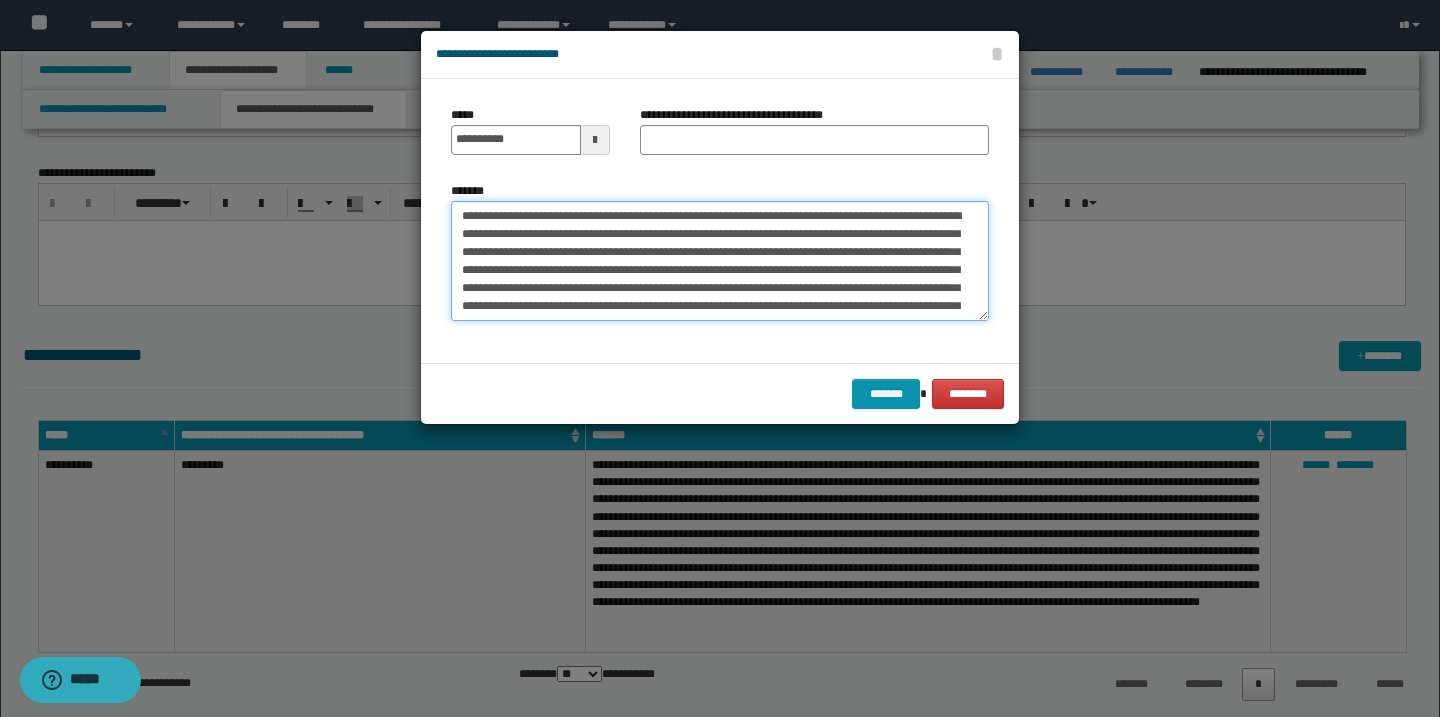 type on "**********" 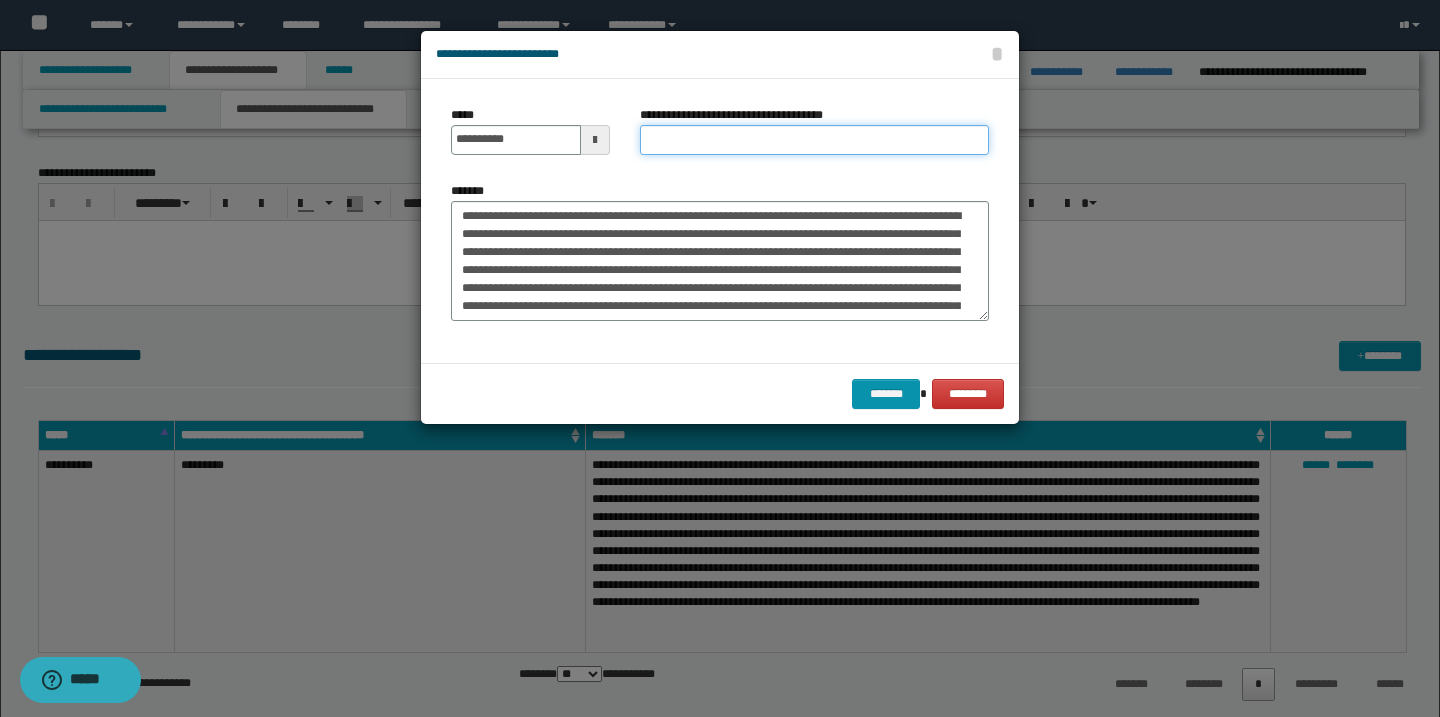 click on "**********" at bounding box center [814, 140] 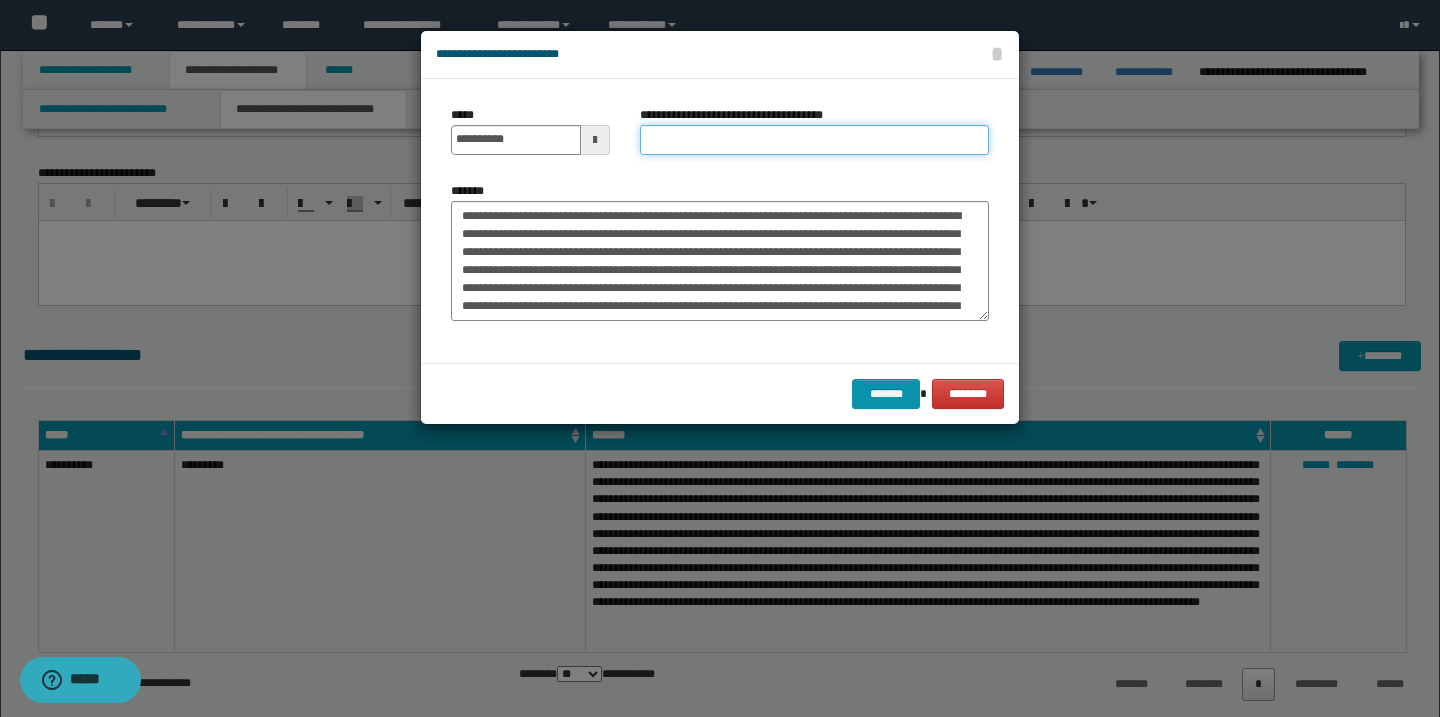 type on "*********" 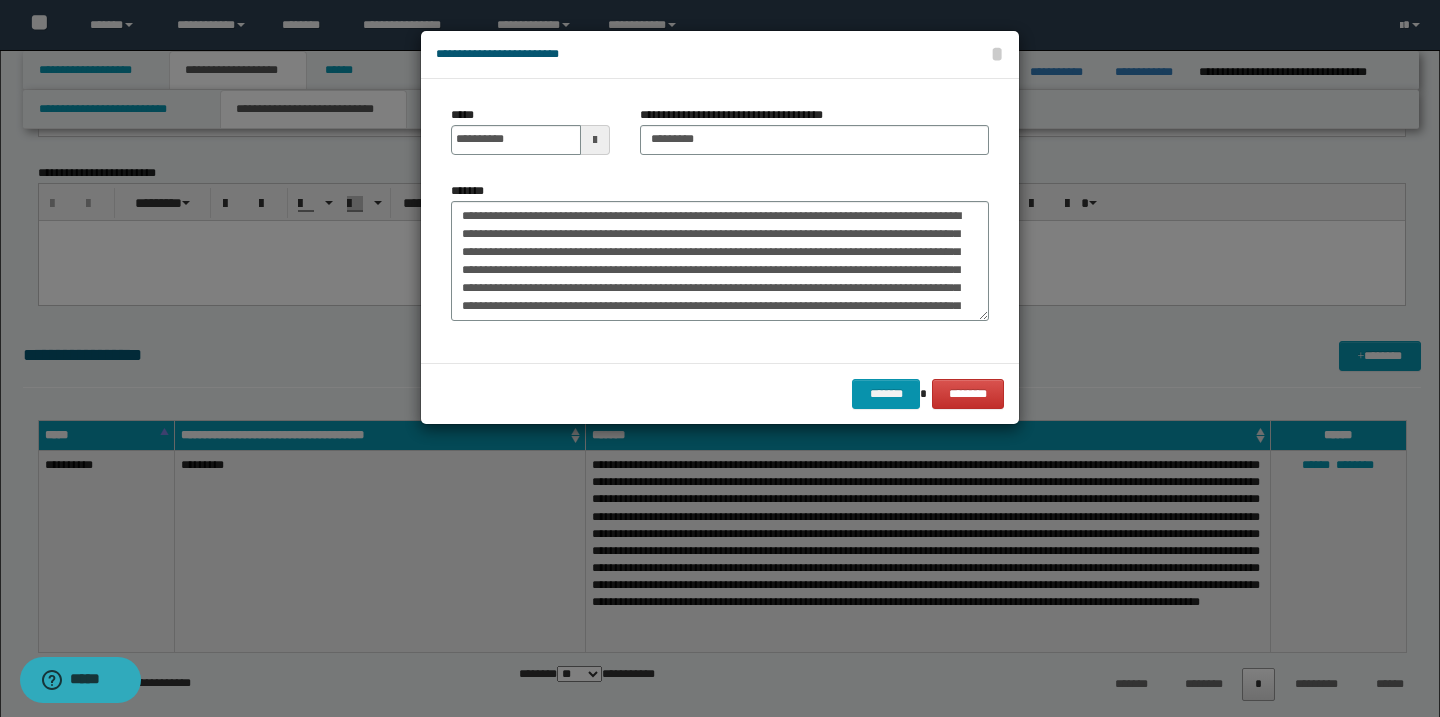 click at bounding box center (595, 140) 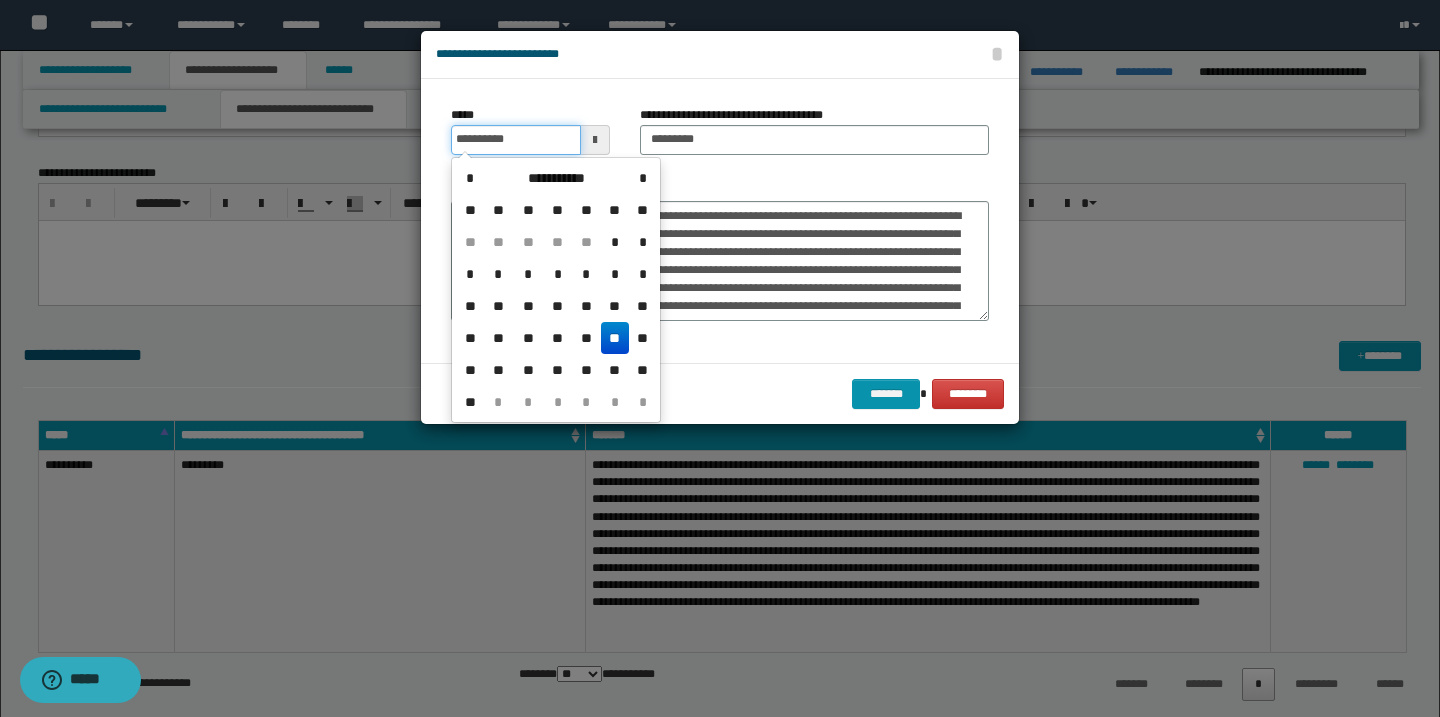 type on "**********" 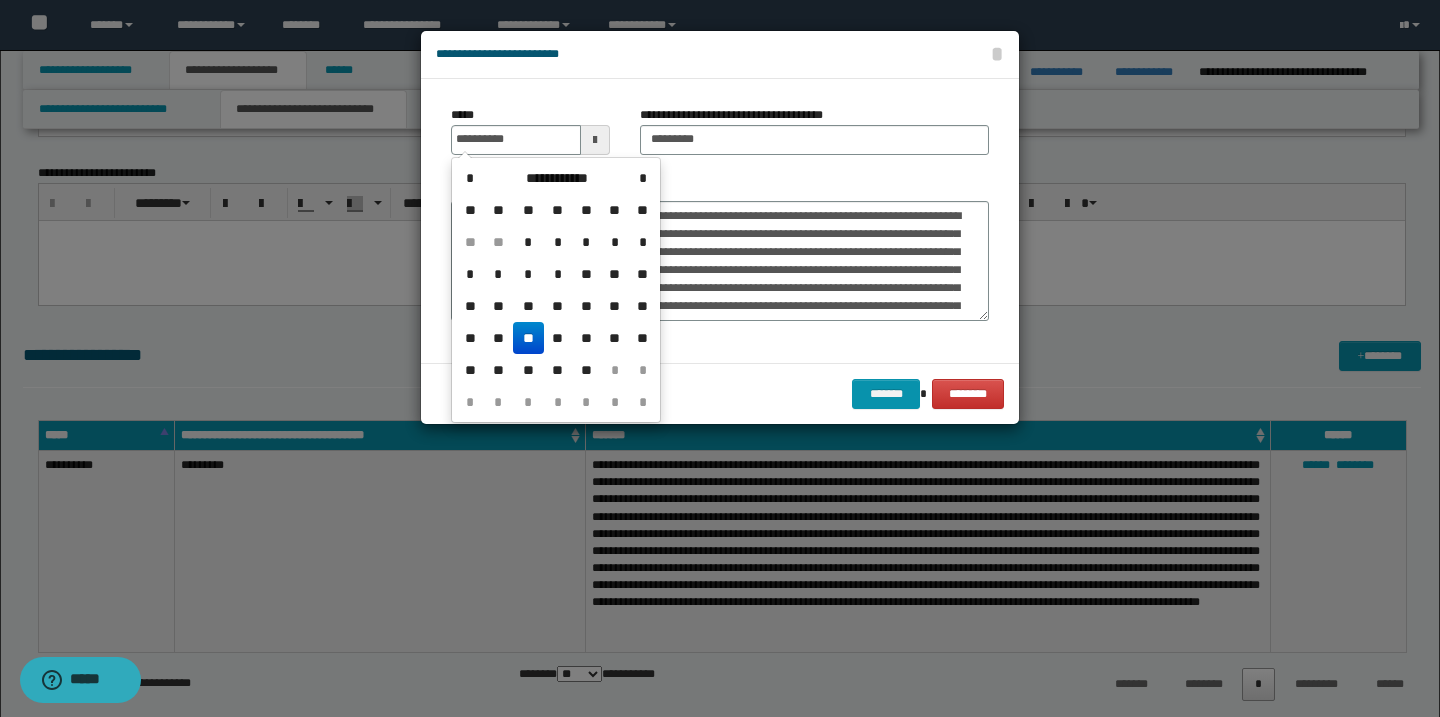 click on "**" at bounding box center (528, 338) 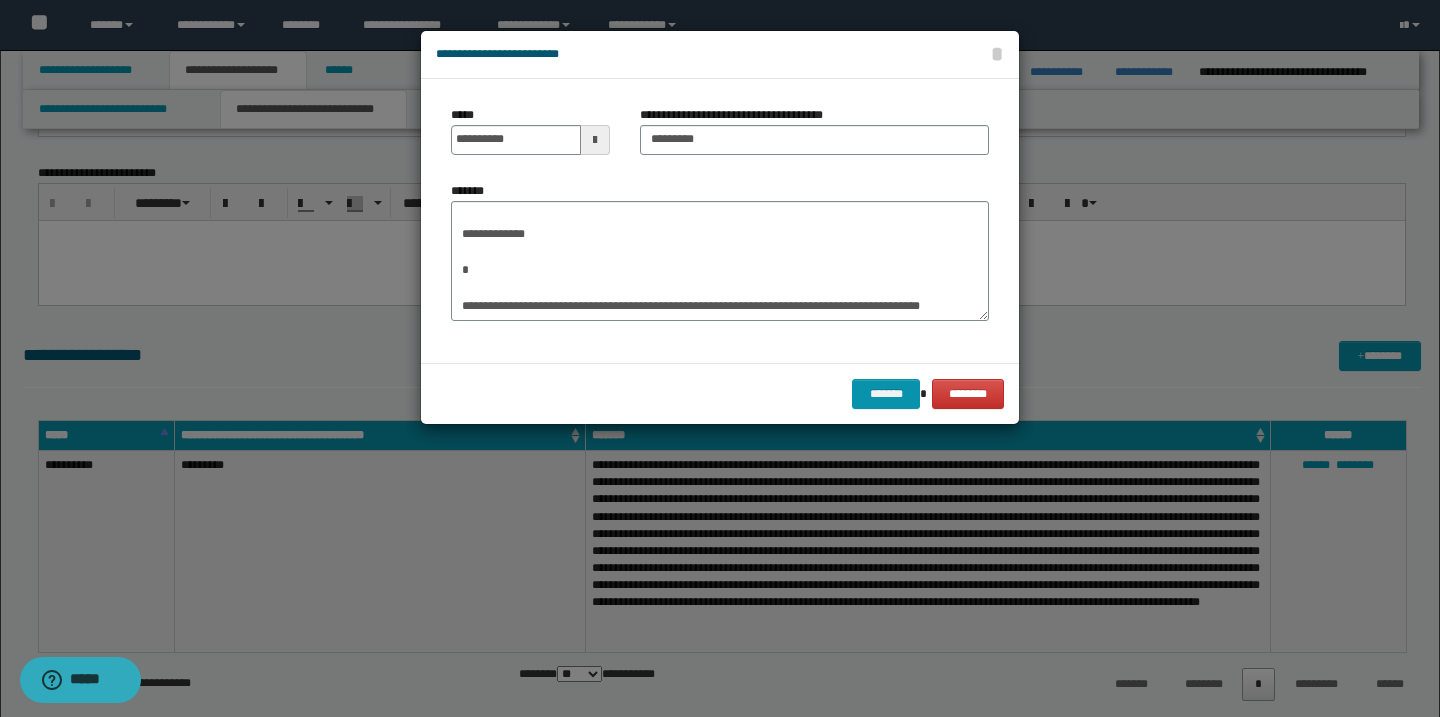 scroll, scrollTop: 447, scrollLeft: 0, axis: vertical 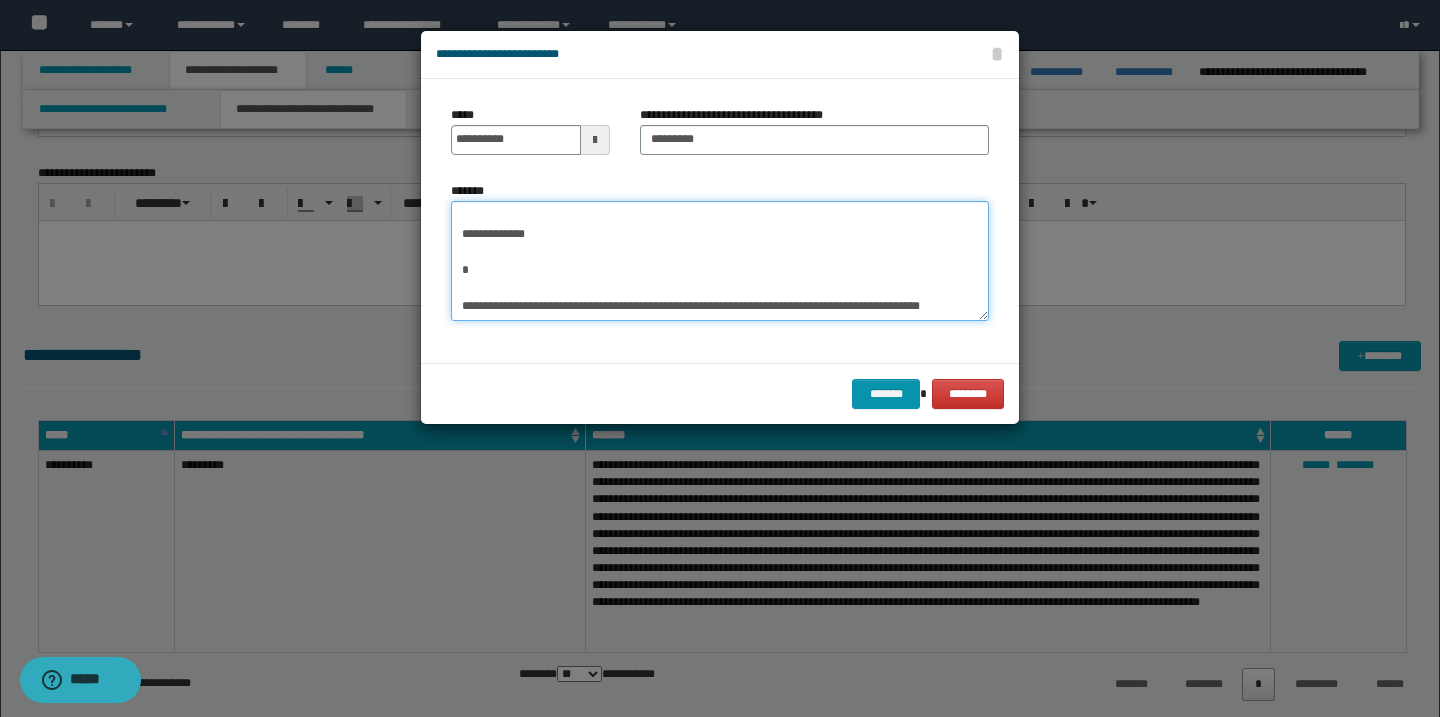 drag, startPoint x: 544, startPoint y: 234, endPoint x: 428, endPoint y: 238, distance: 116.06895 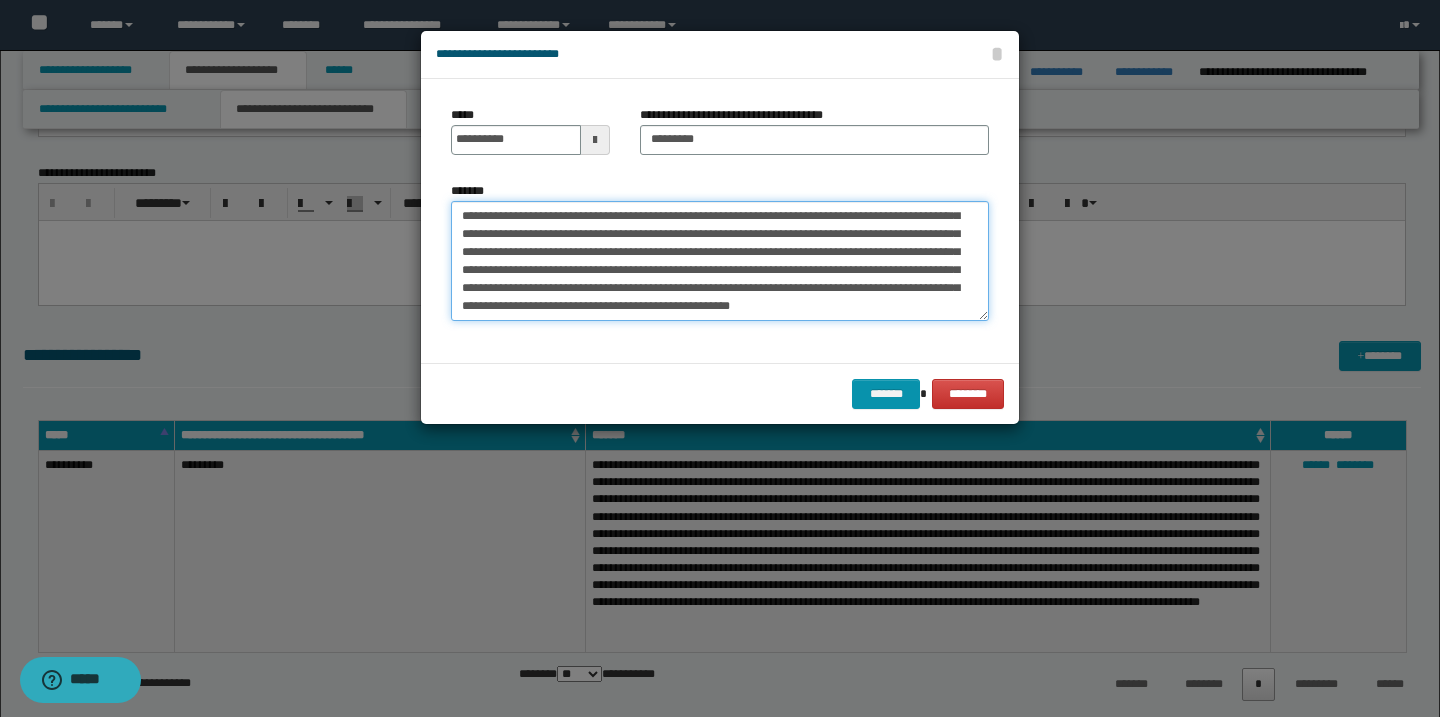 scroll, scrollTop: 432, scrollLeft: 0, axis: vertical 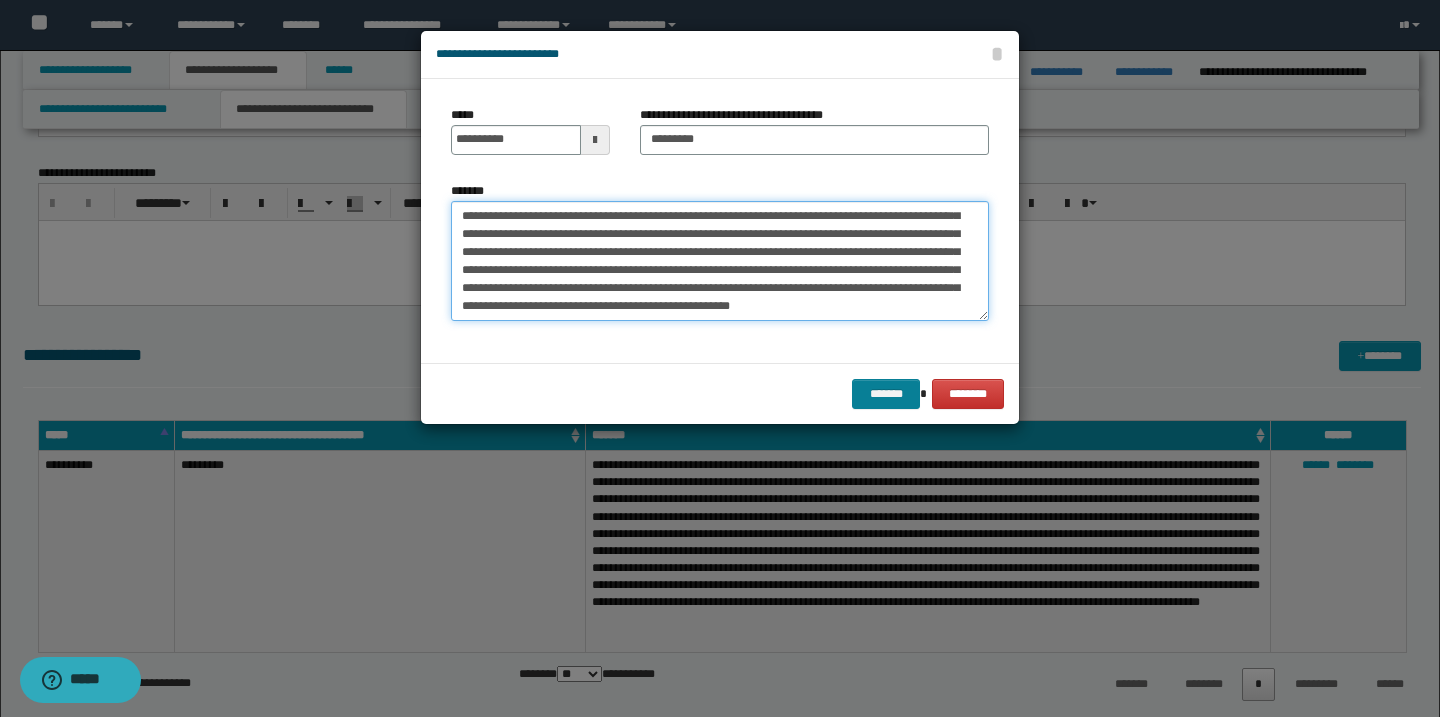 type on "**********" 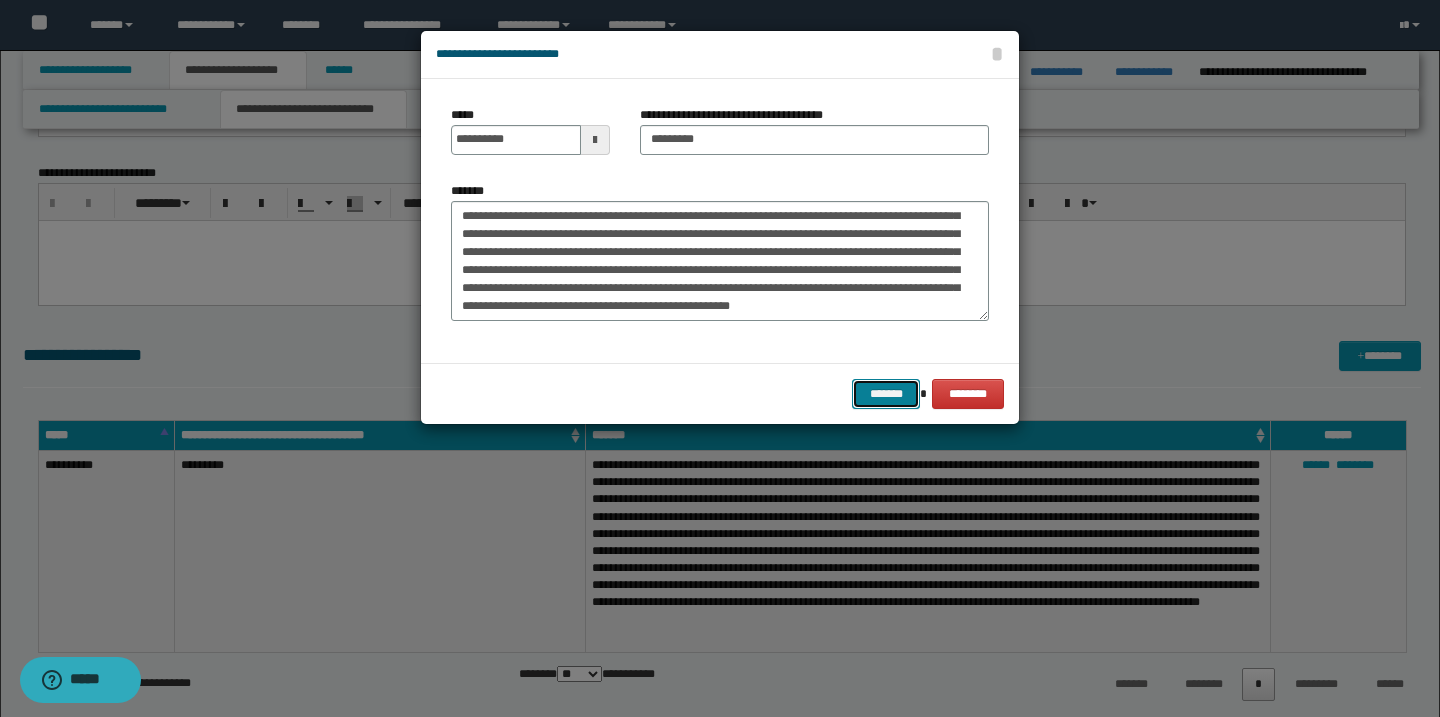 click on "*******" at bounding box center (886, 394) 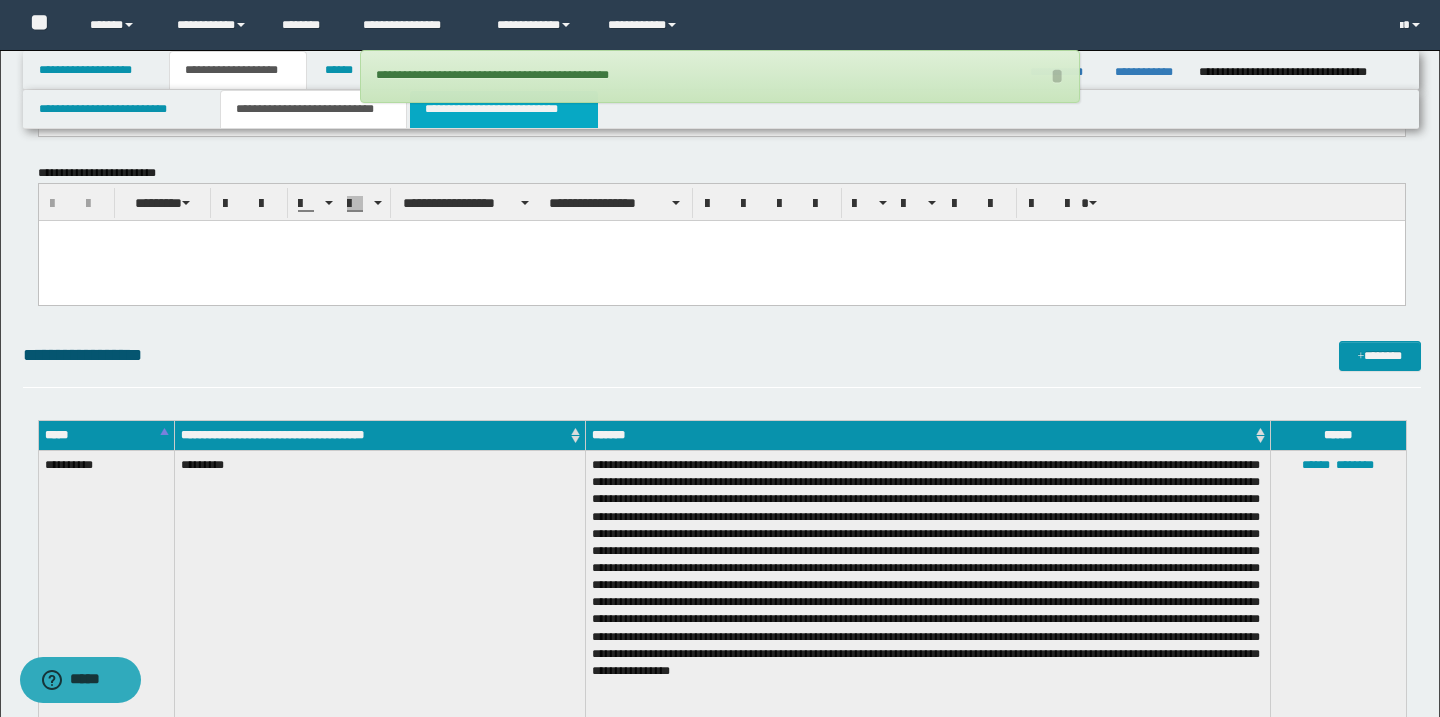 click on "**********" at bounding box center [504, 109] 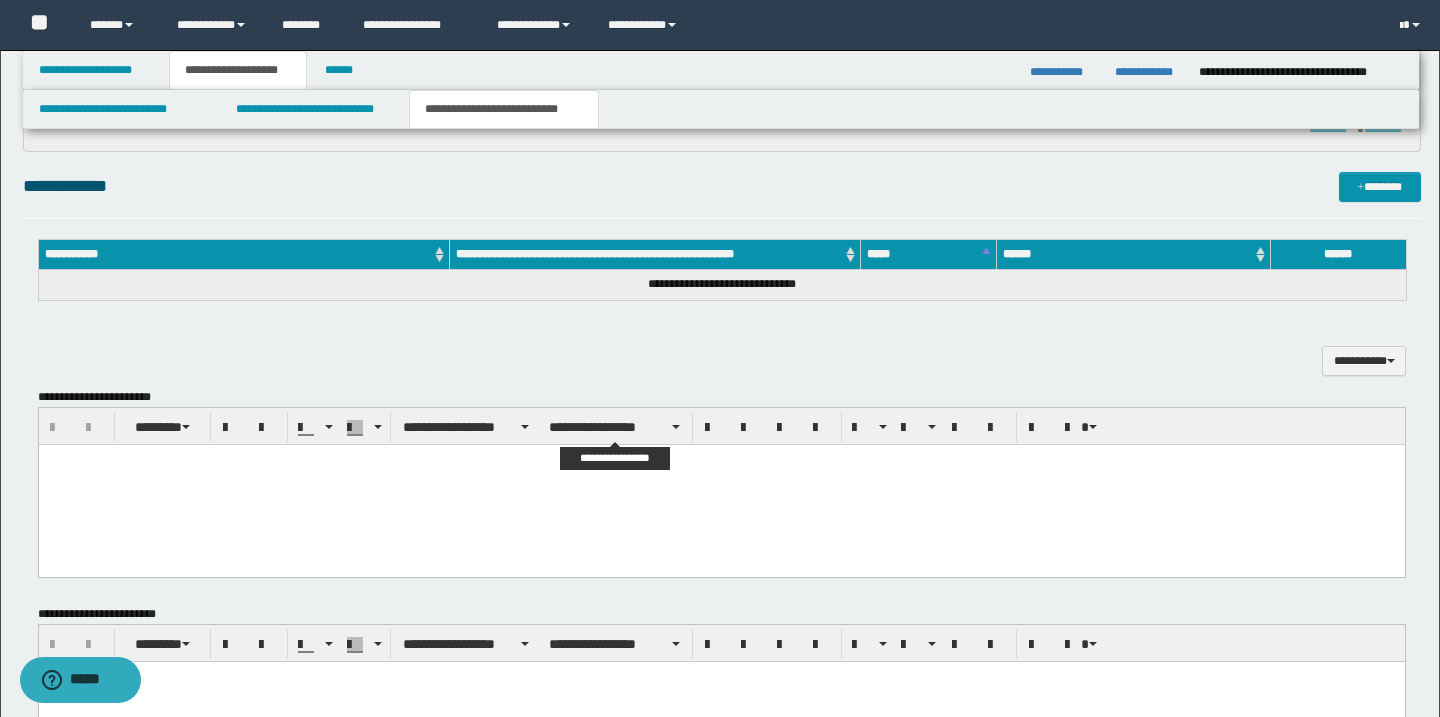 scroll, scrollTop: 532, scrollLeft: 0, axis: vertical 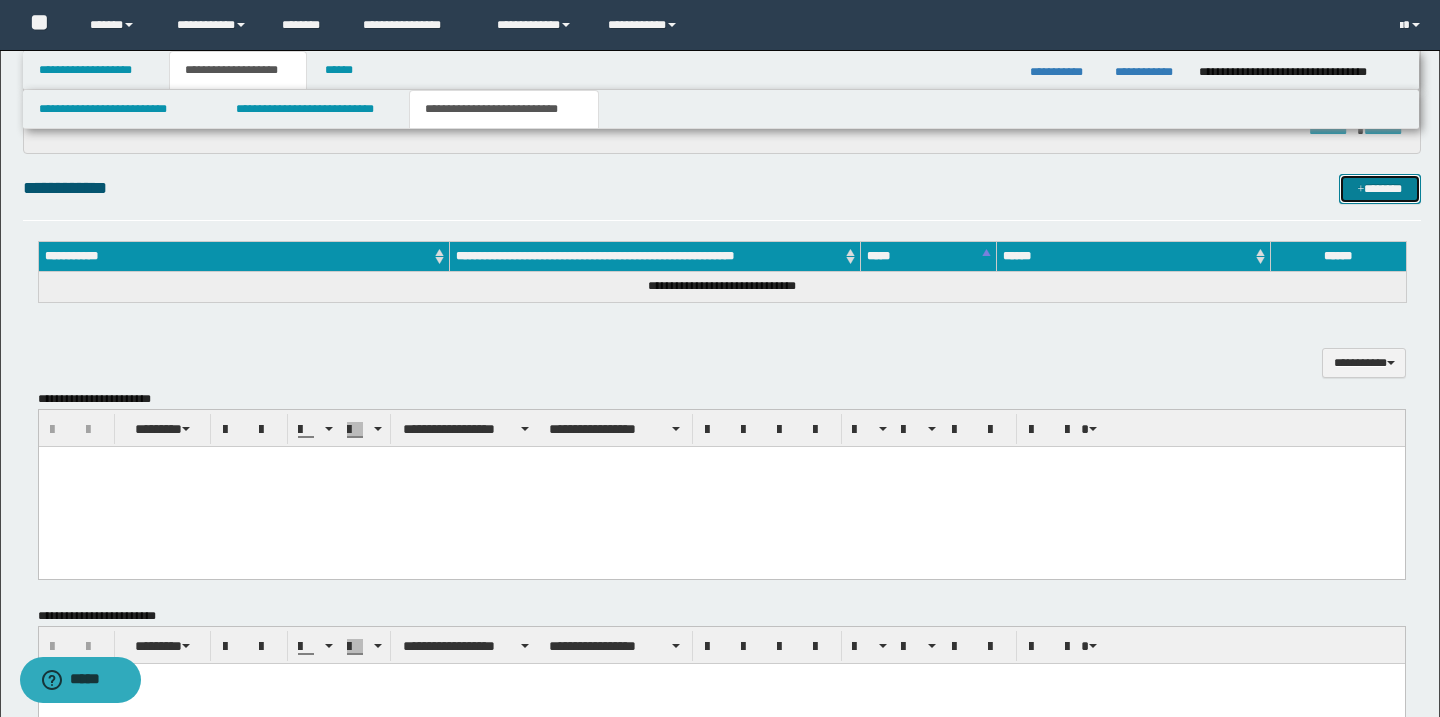 click on "*******" at bounding box center [1380, 189] 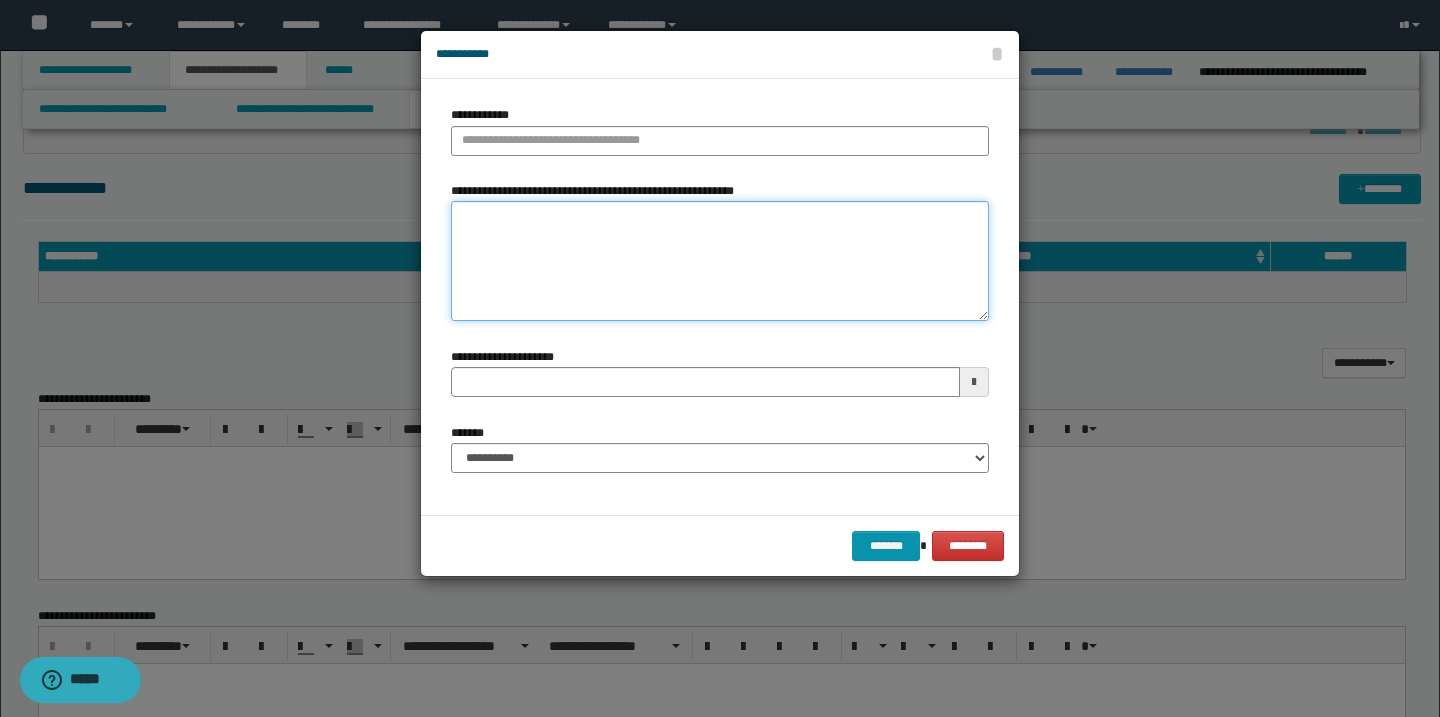 click on "**********" at bounding box center [720, 261] 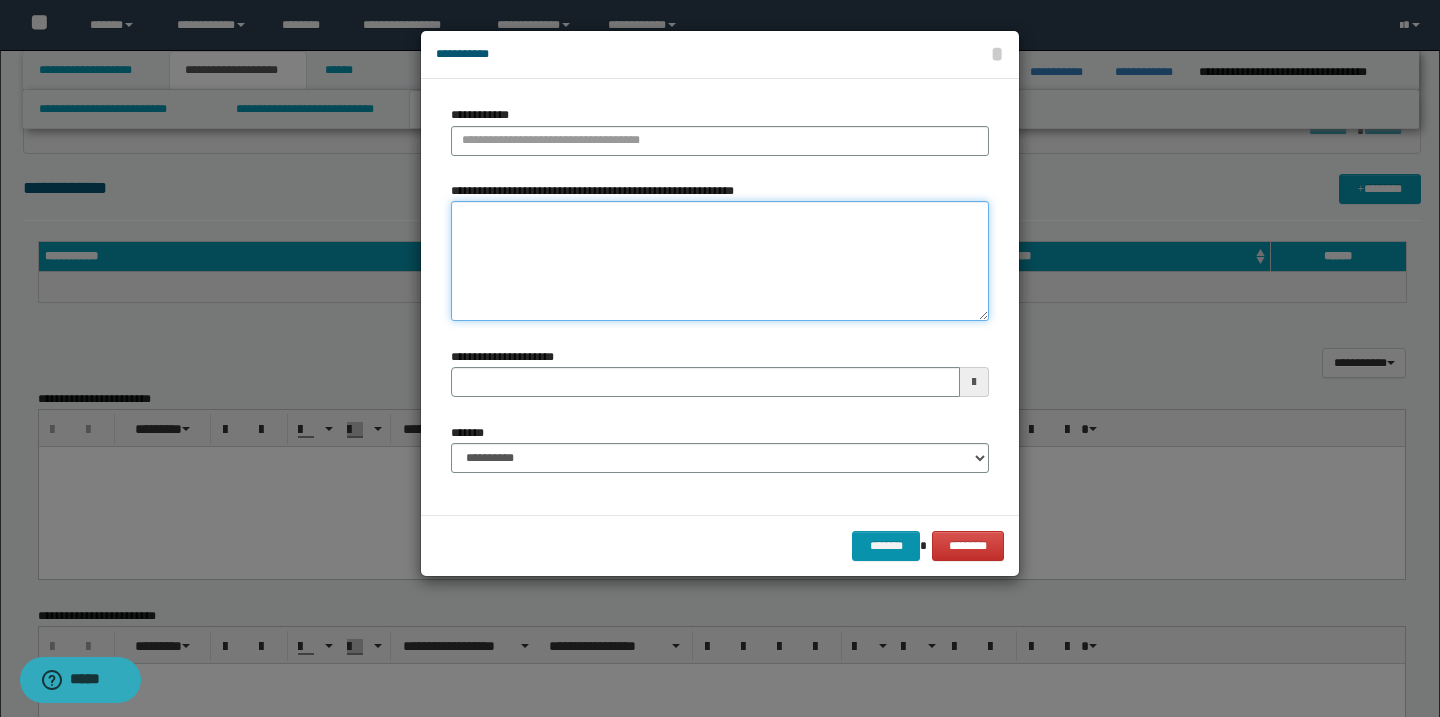 paste on "**********" 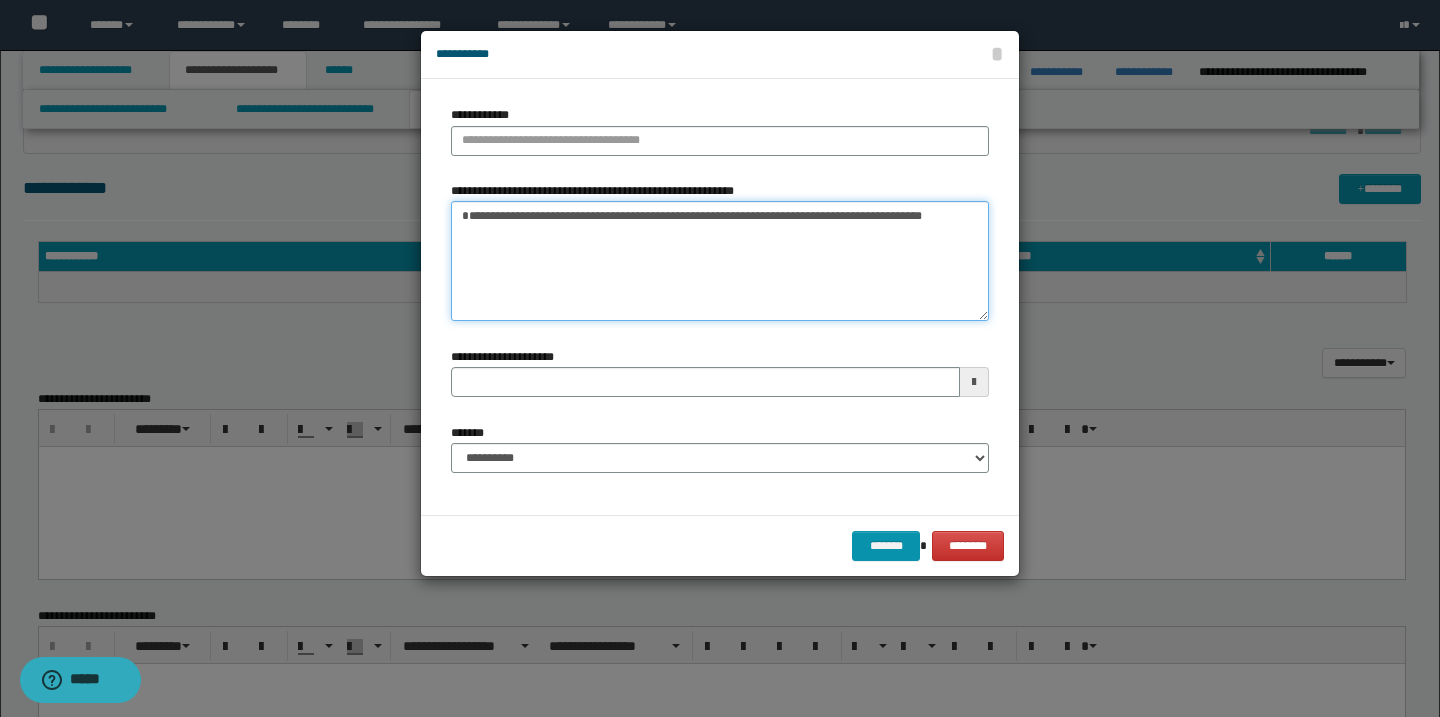 type on "**********" 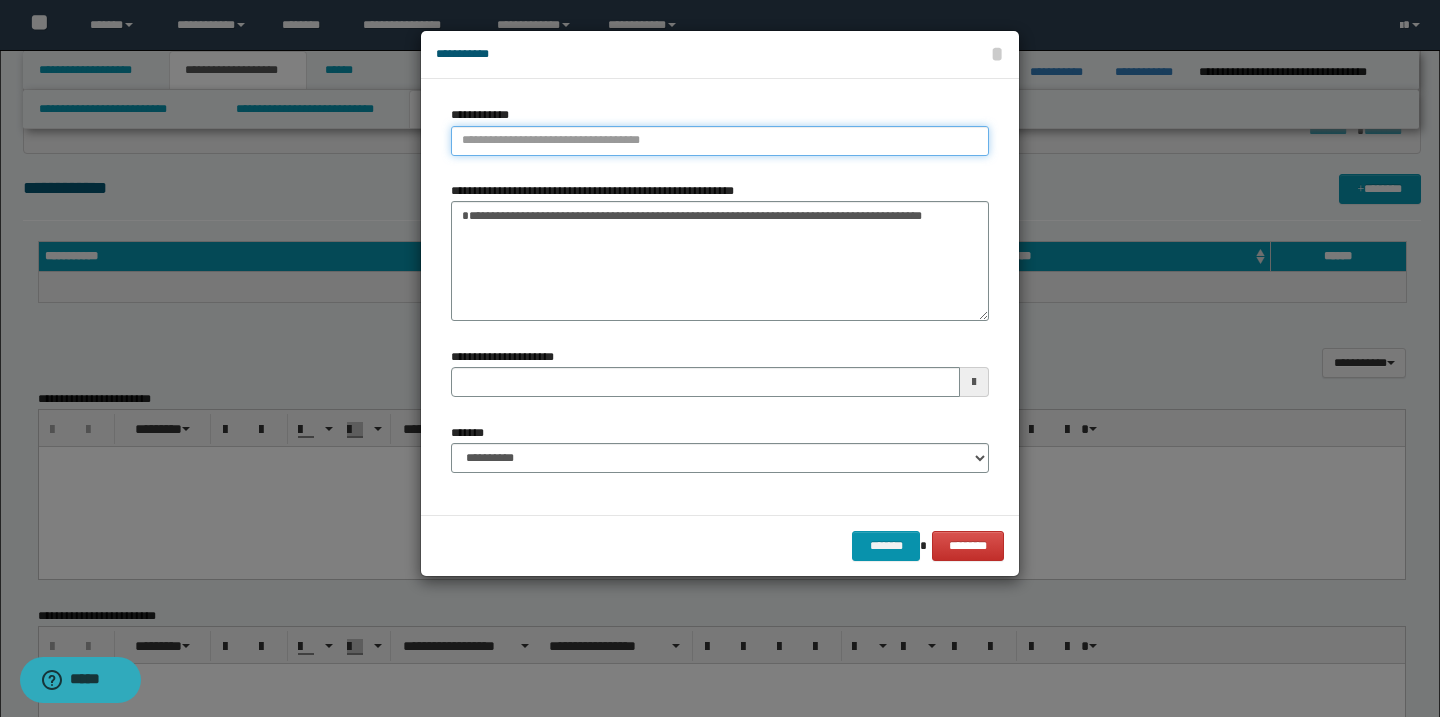 click on "**********" at bounding box center (720, 141) 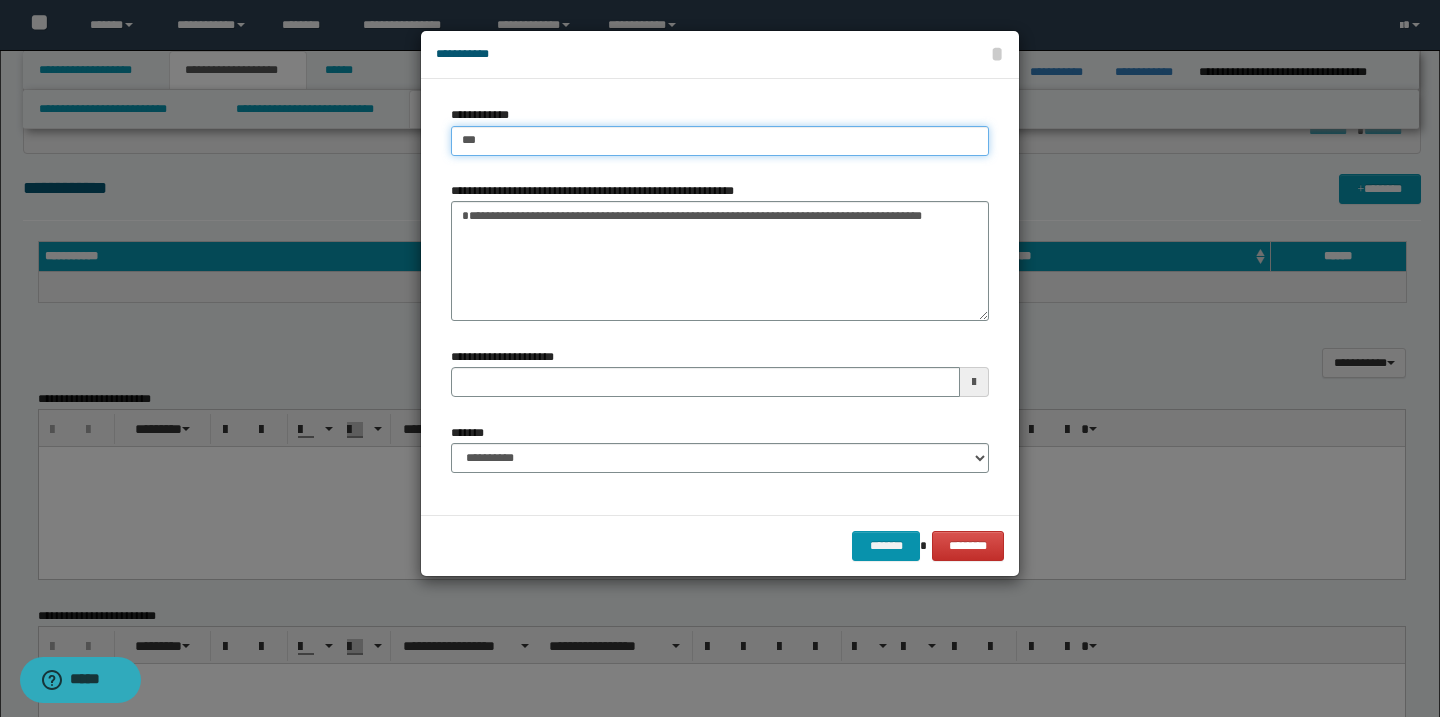 type on "****" 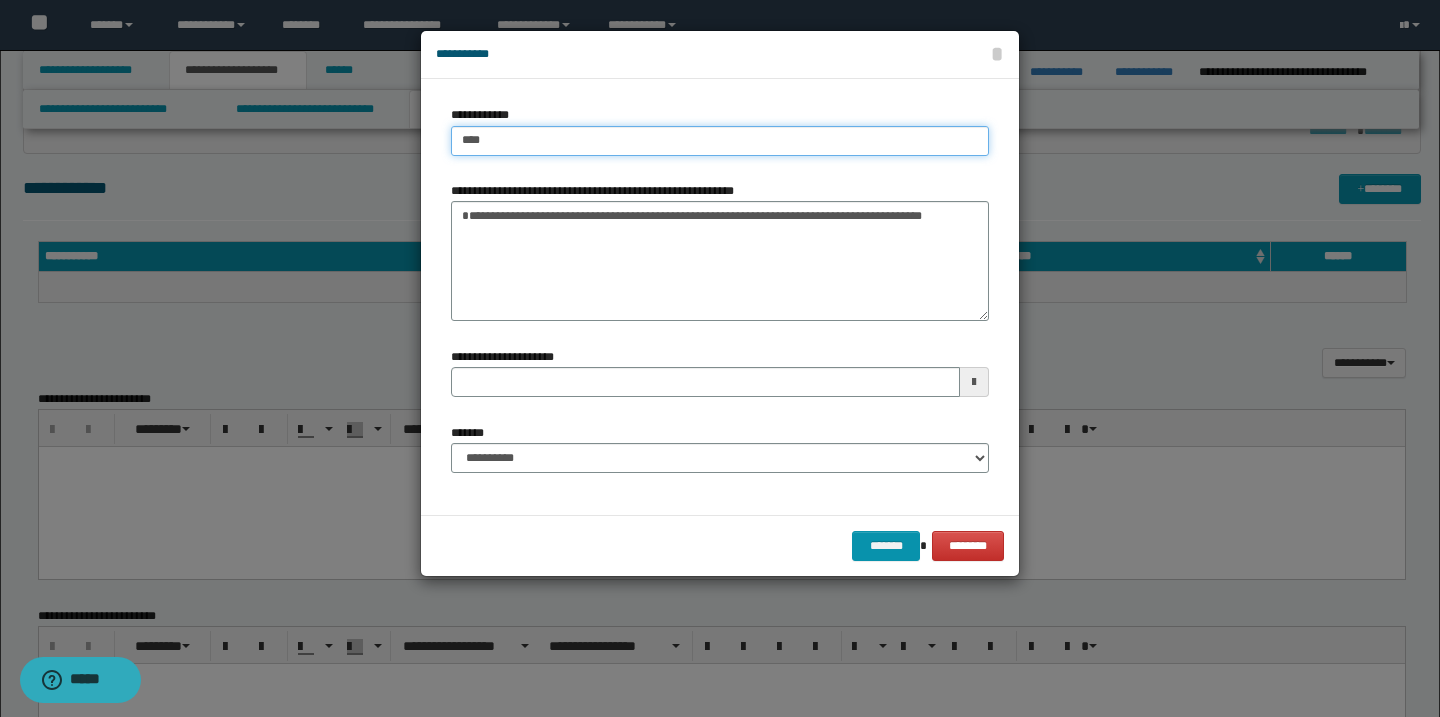type on "****" 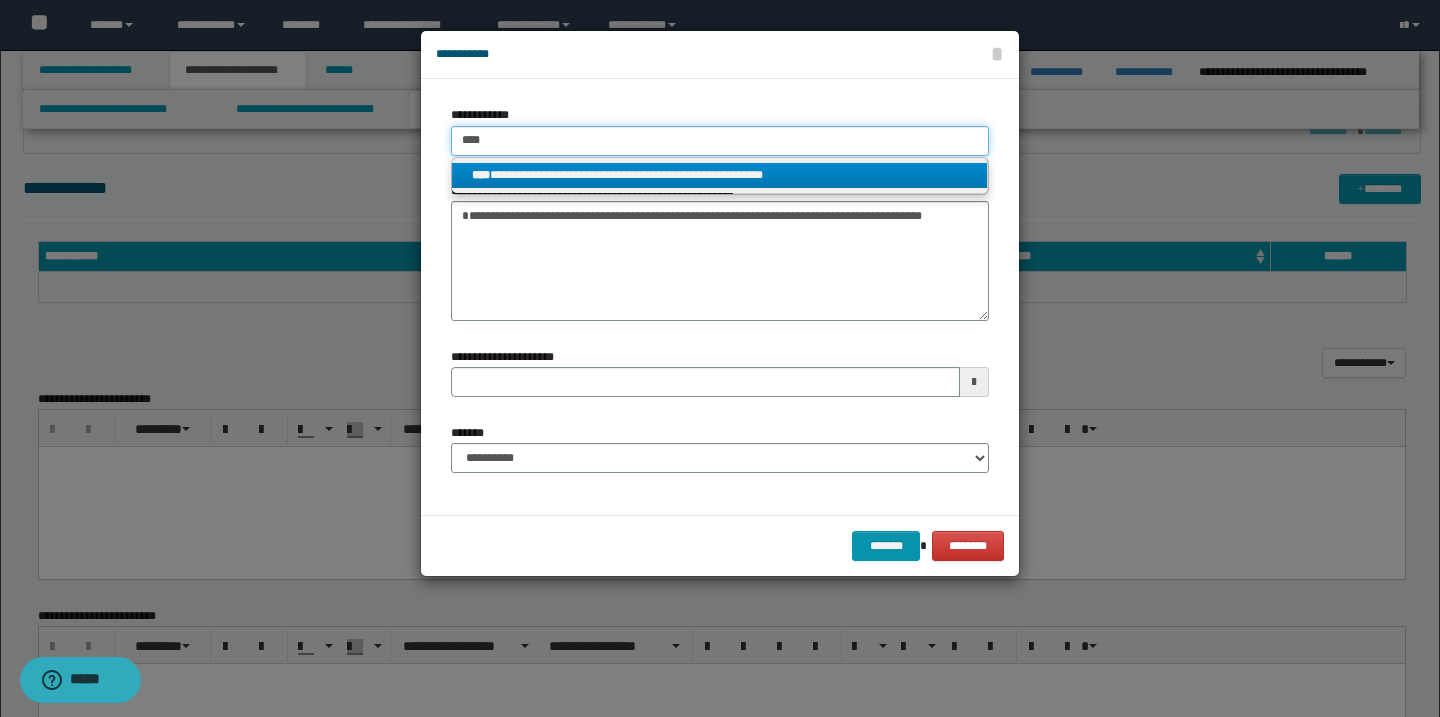type on "****" 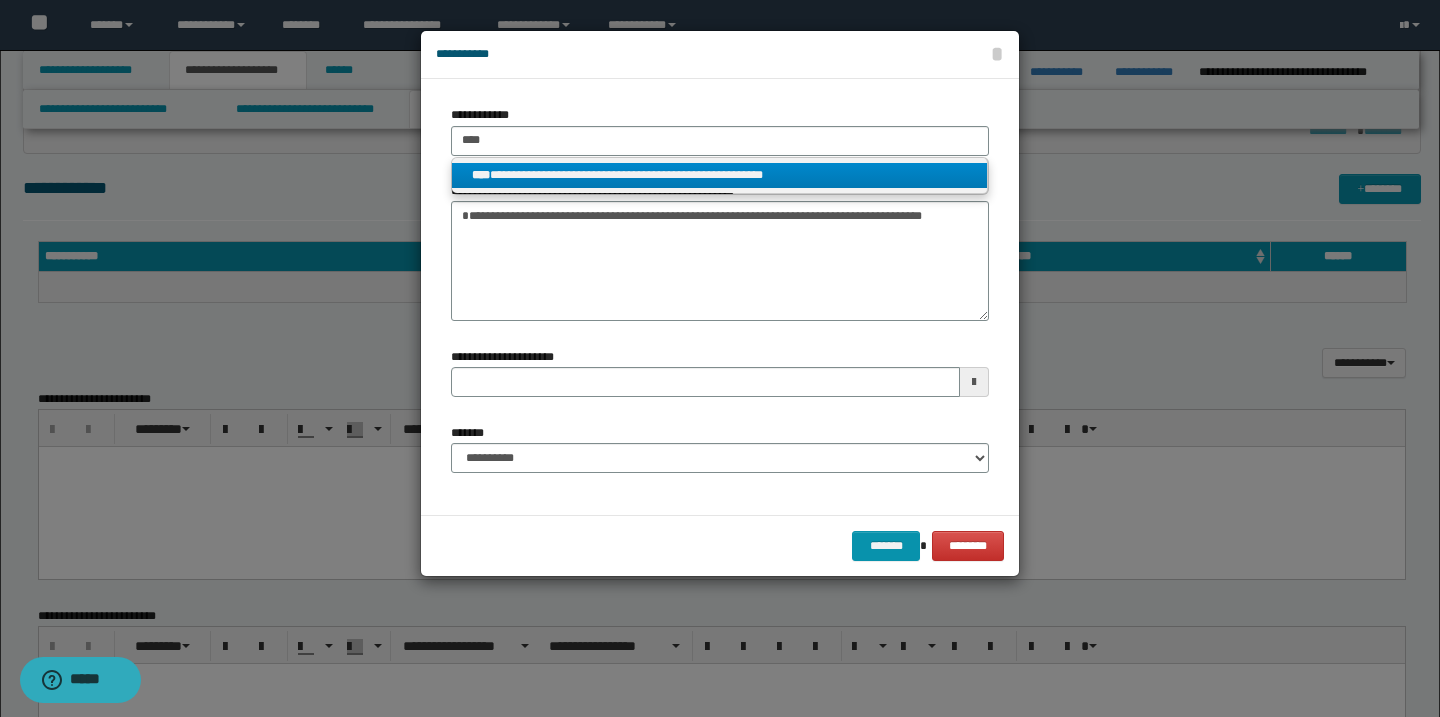 click on "**********" at bounding box center [719, 175] 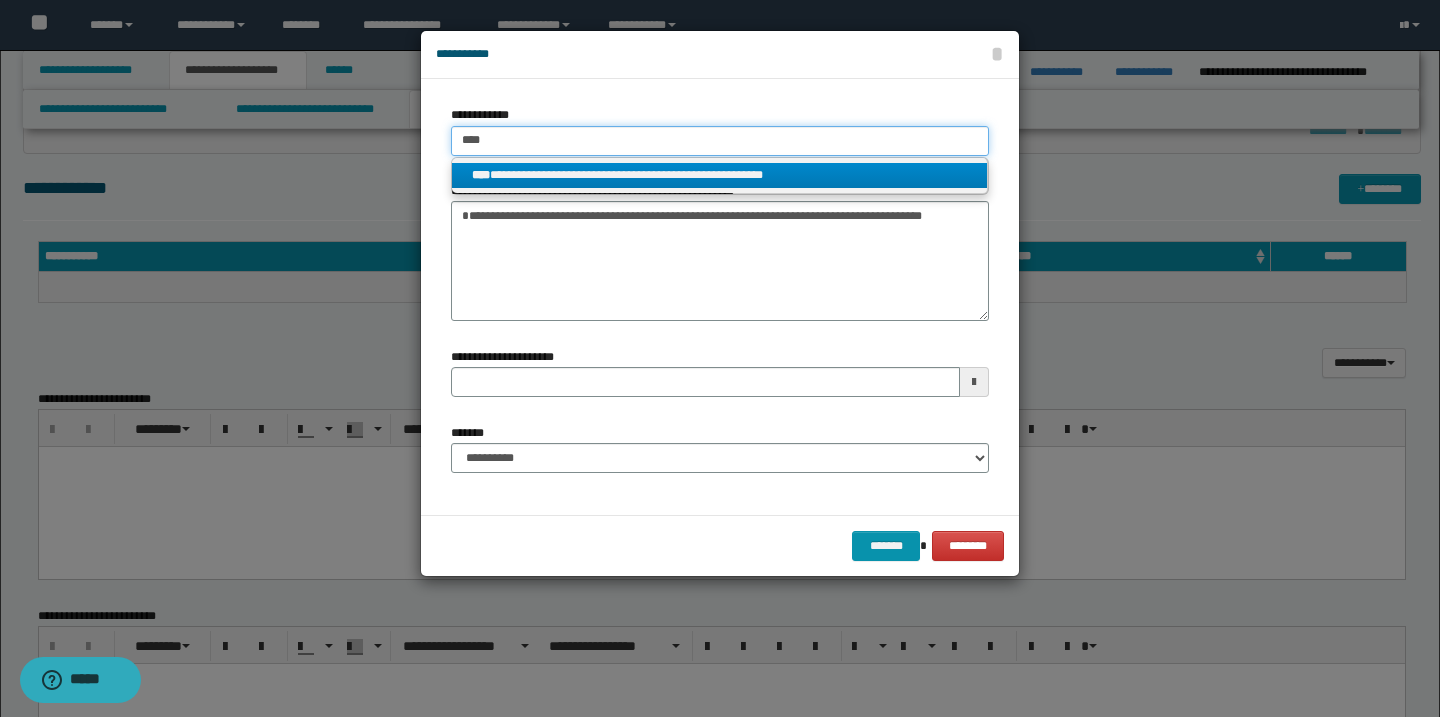 type 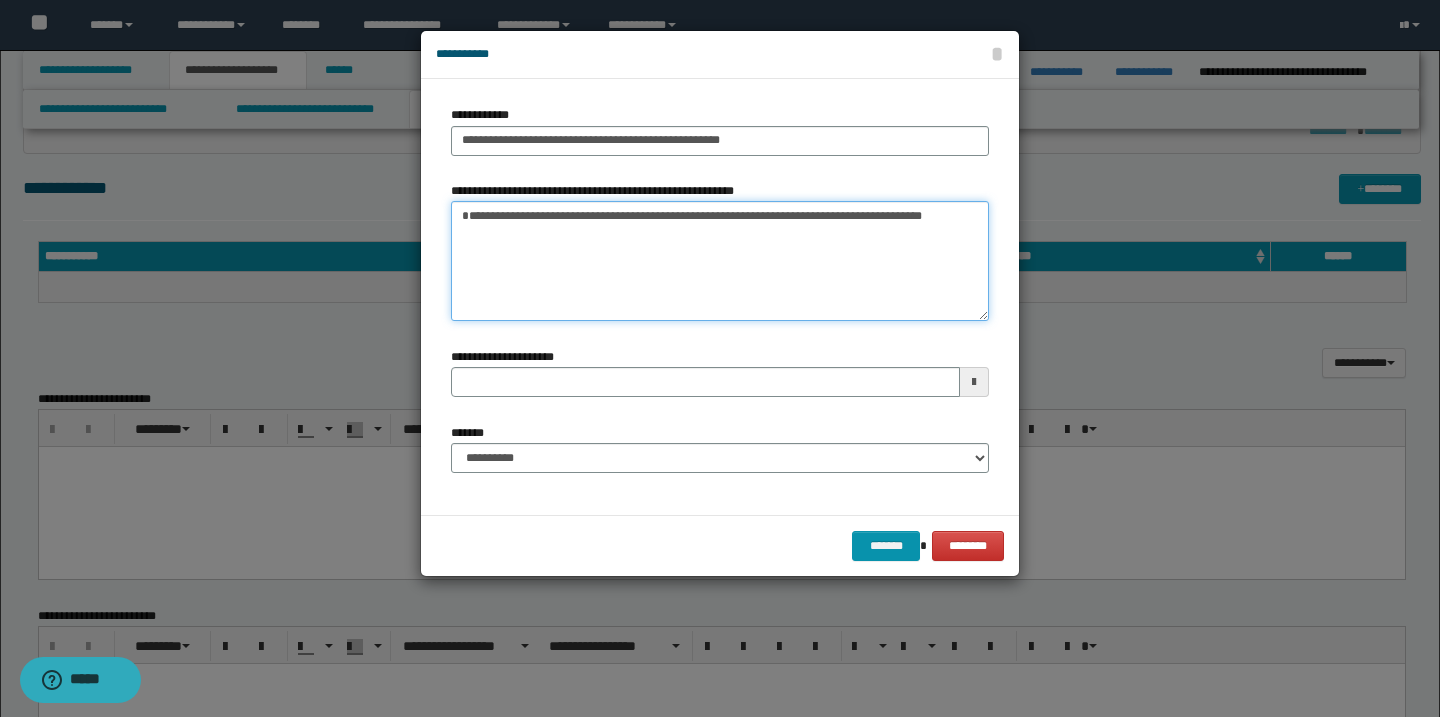 drag, startPoint x: 799, startPoint y: 236, endPoint x: 813, endPoint y: 303, distance: 68.44706 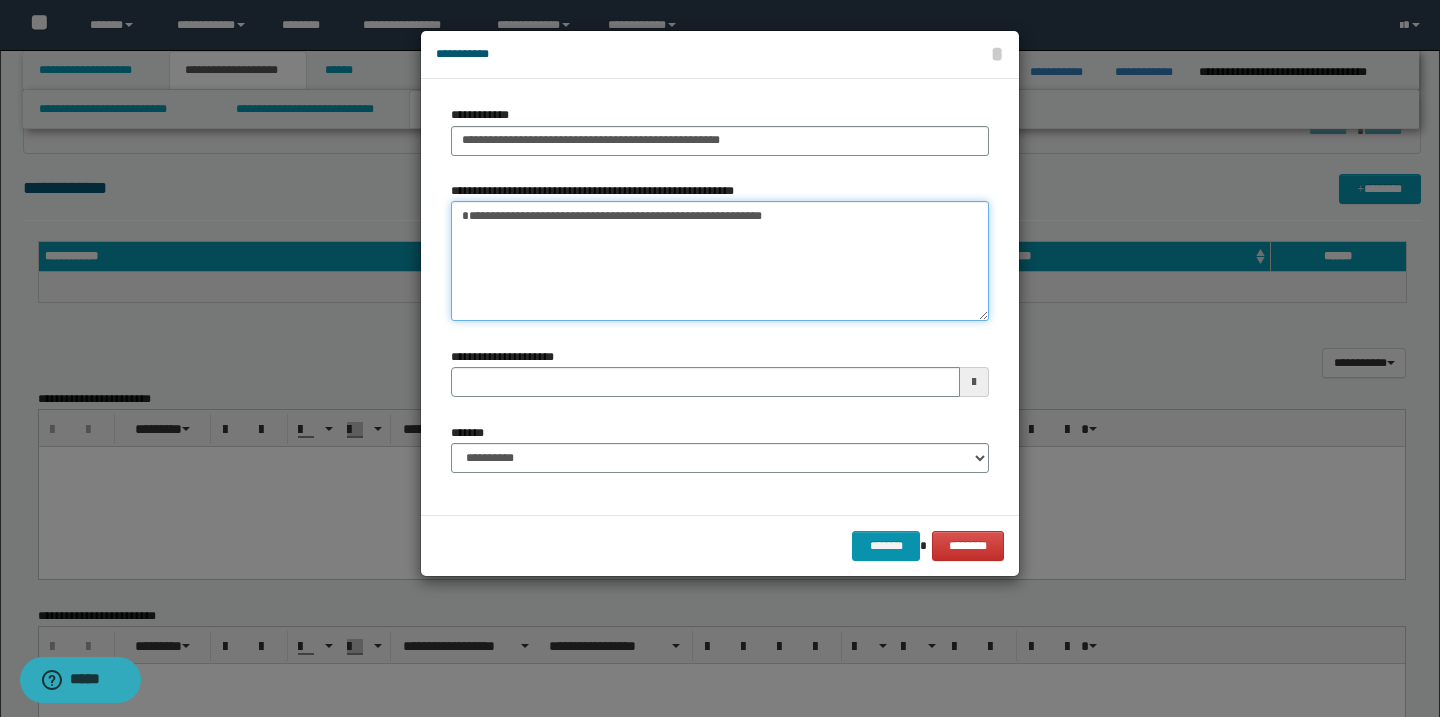 type on "**********" 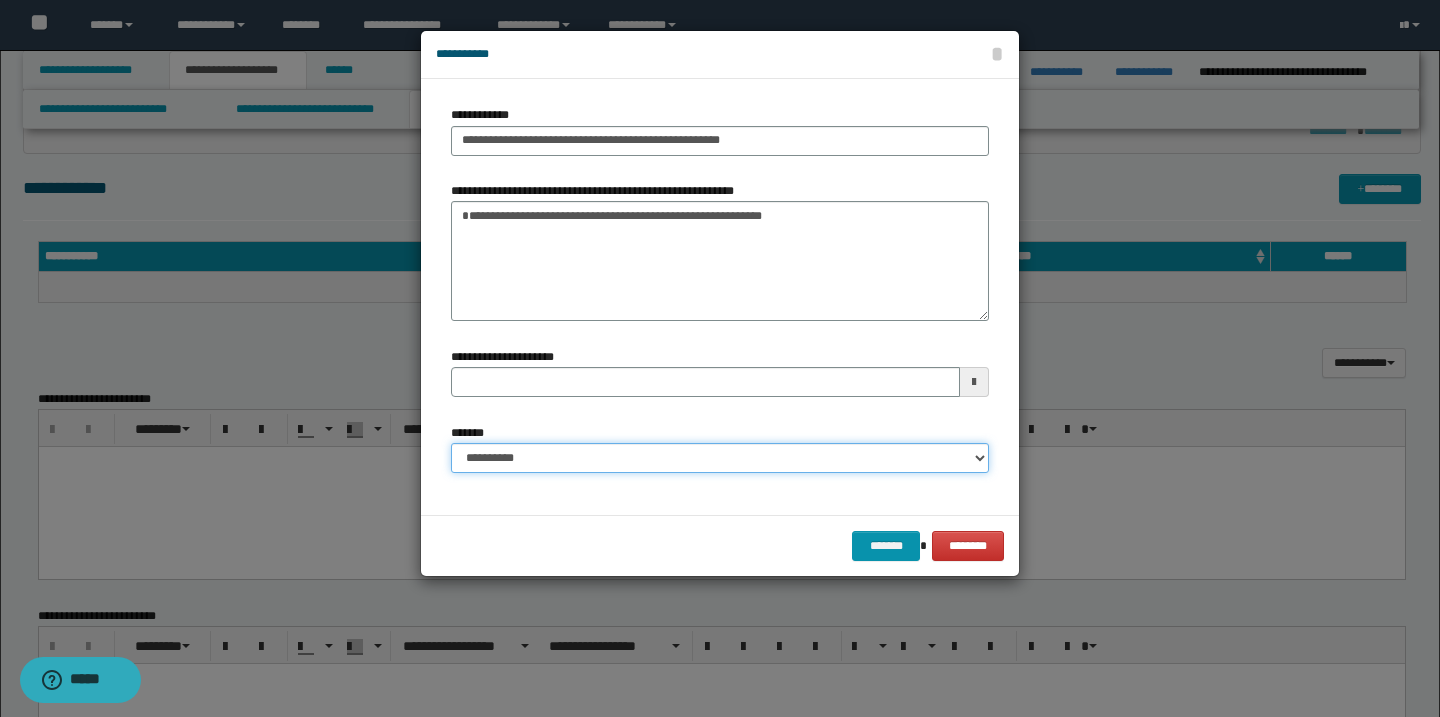 click on "**********" at bounding box center (720, 458) 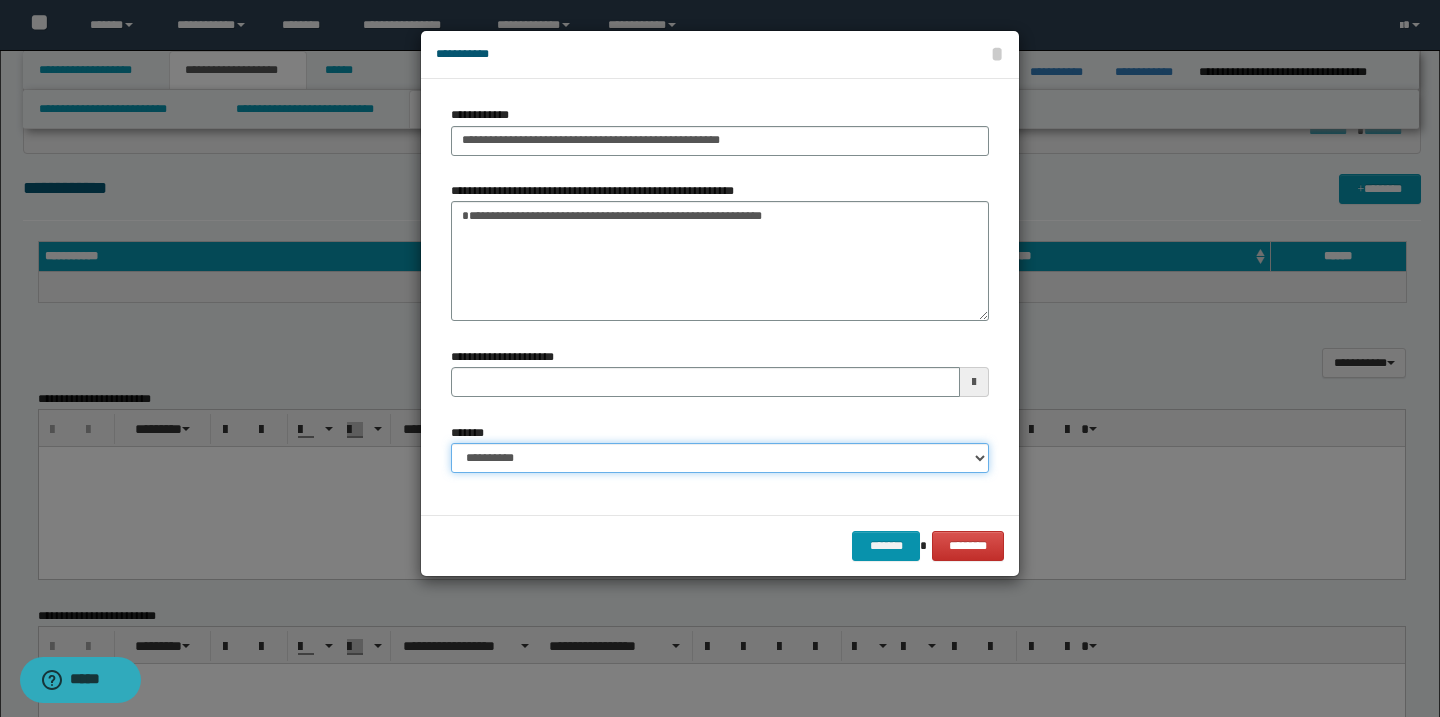 select on "*" 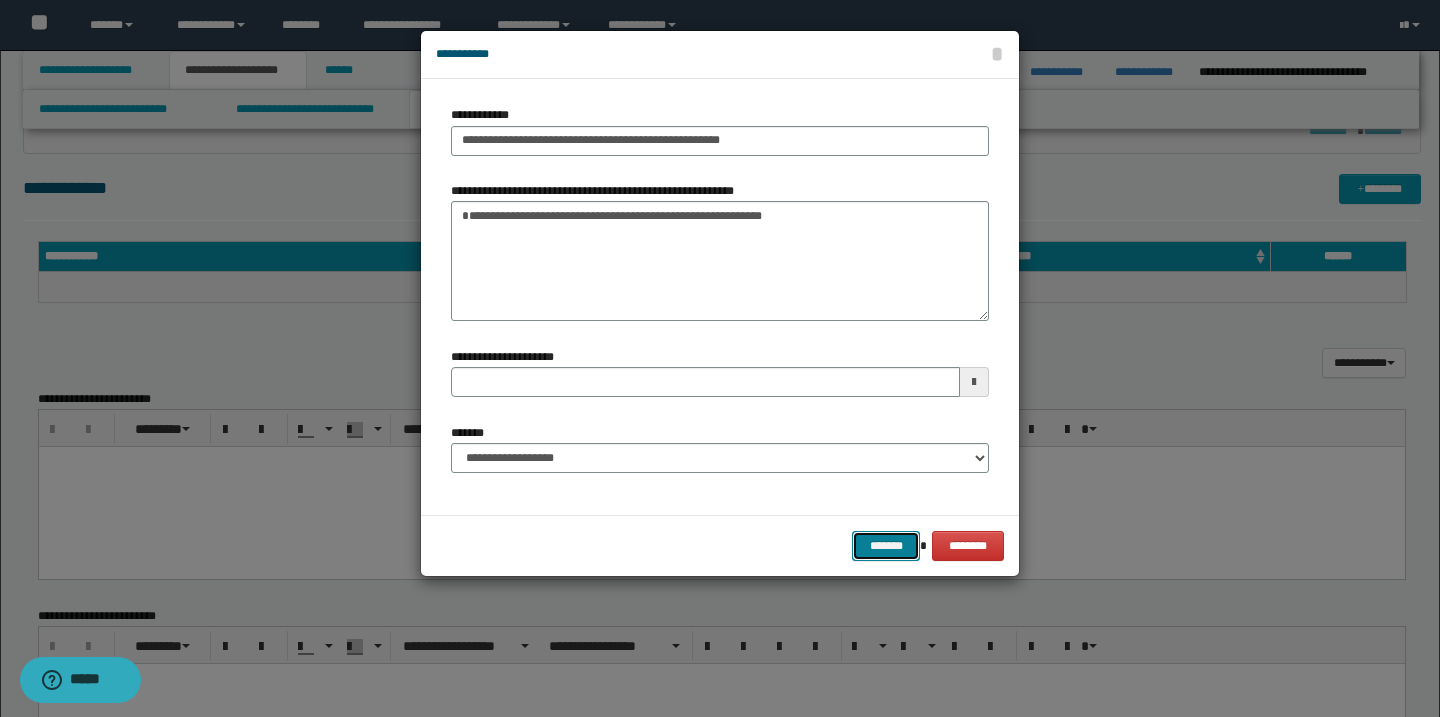 click on "*******" at bounding box center [886, 546] 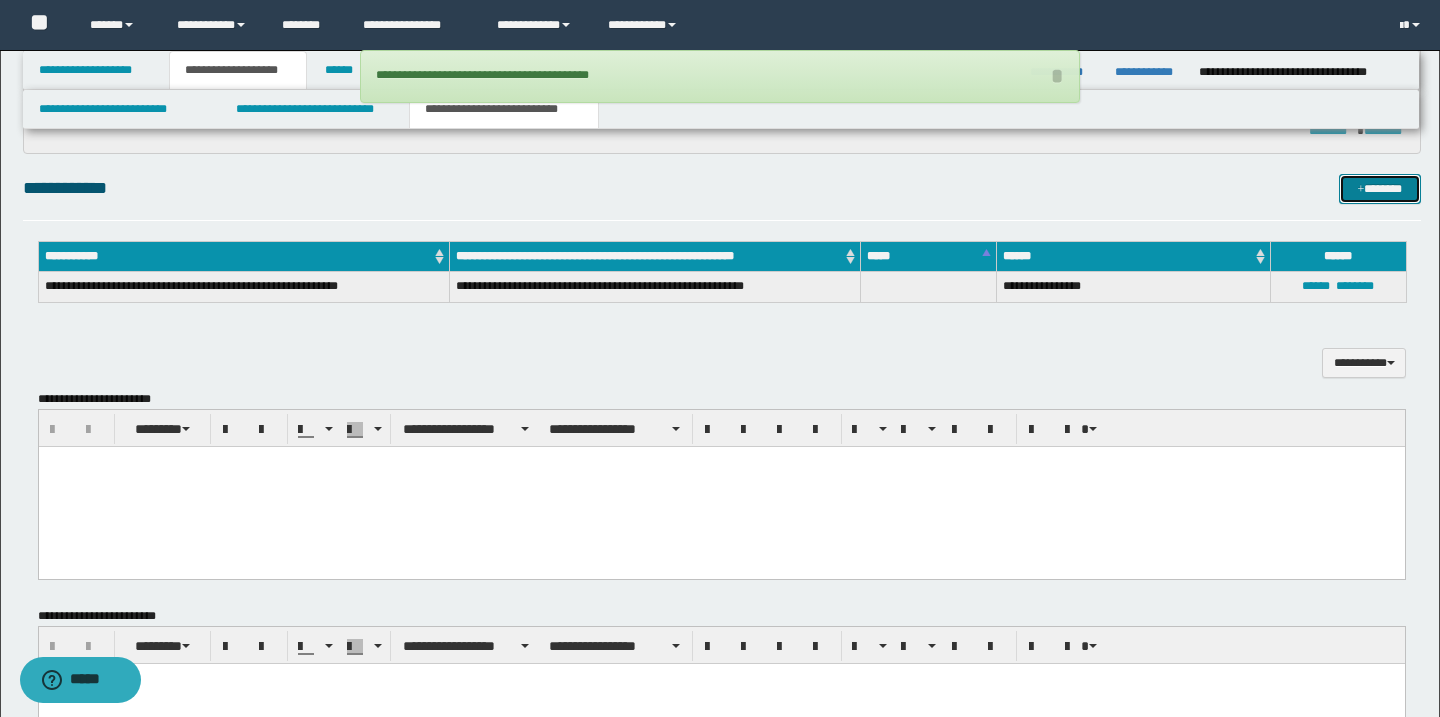 click on "*******" at bounding box center [1380, 189] 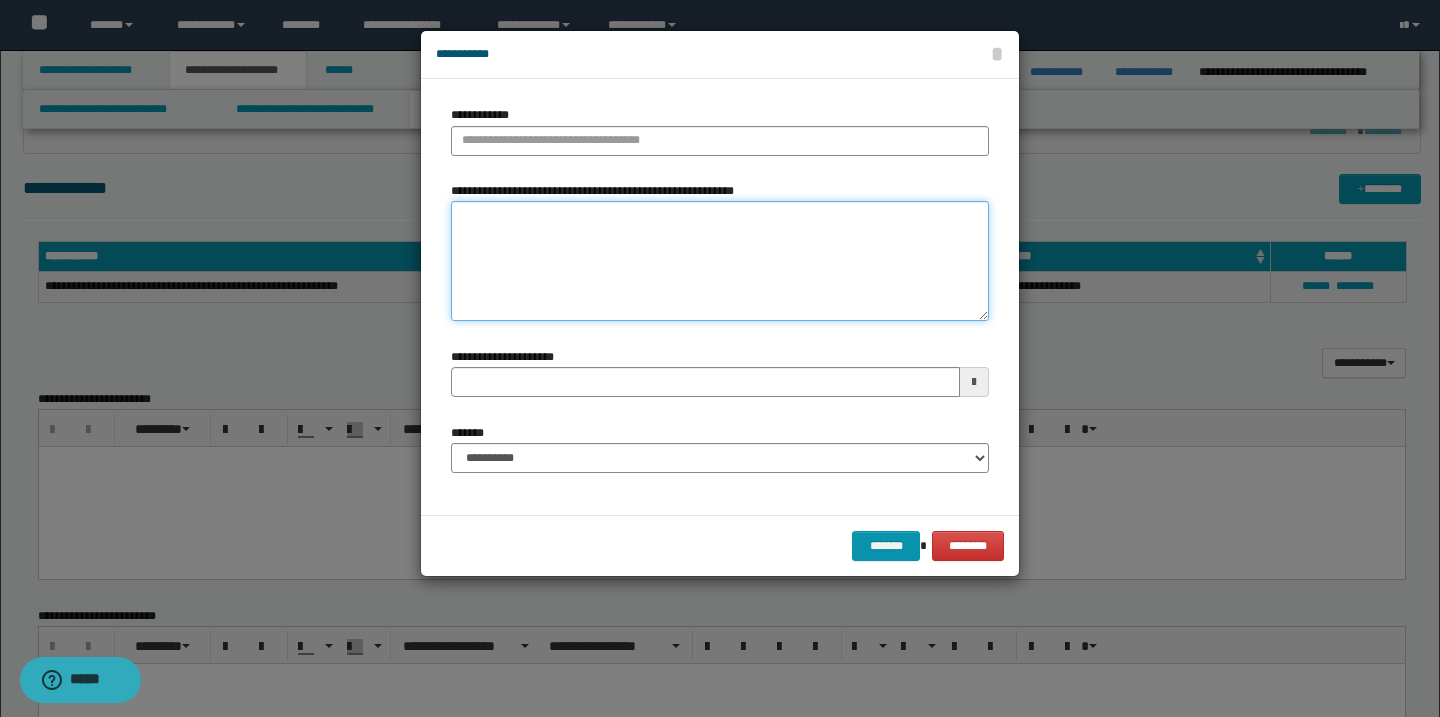 click on "**********" at bounding box center [720, 261] 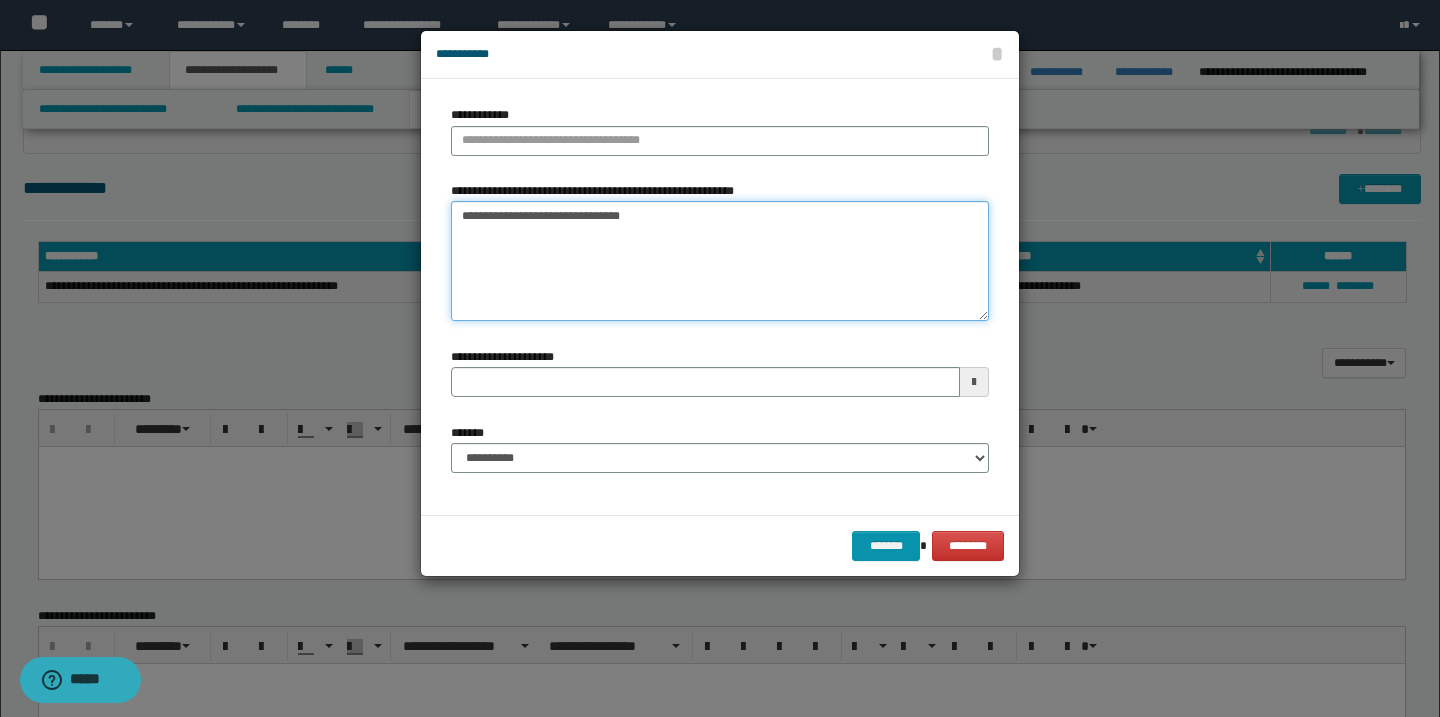 type on "**********" 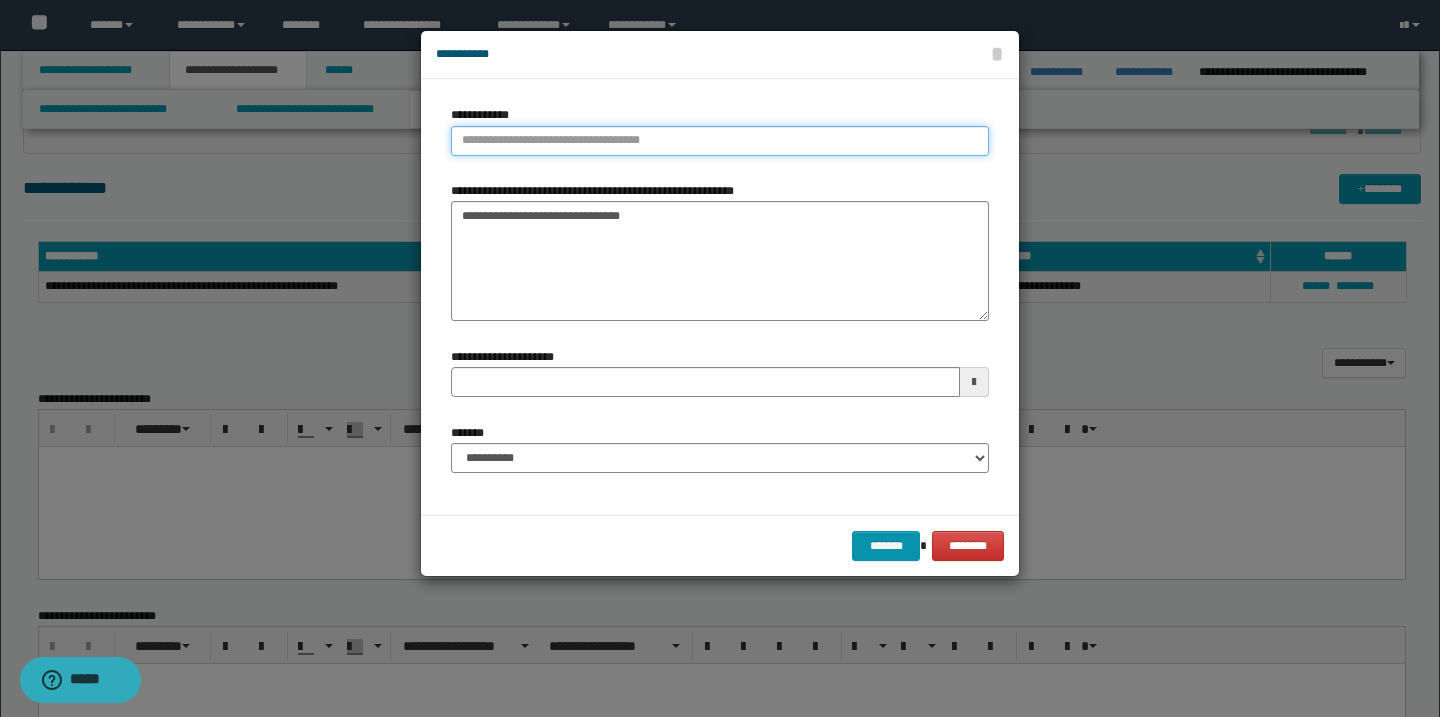 type on "**********" 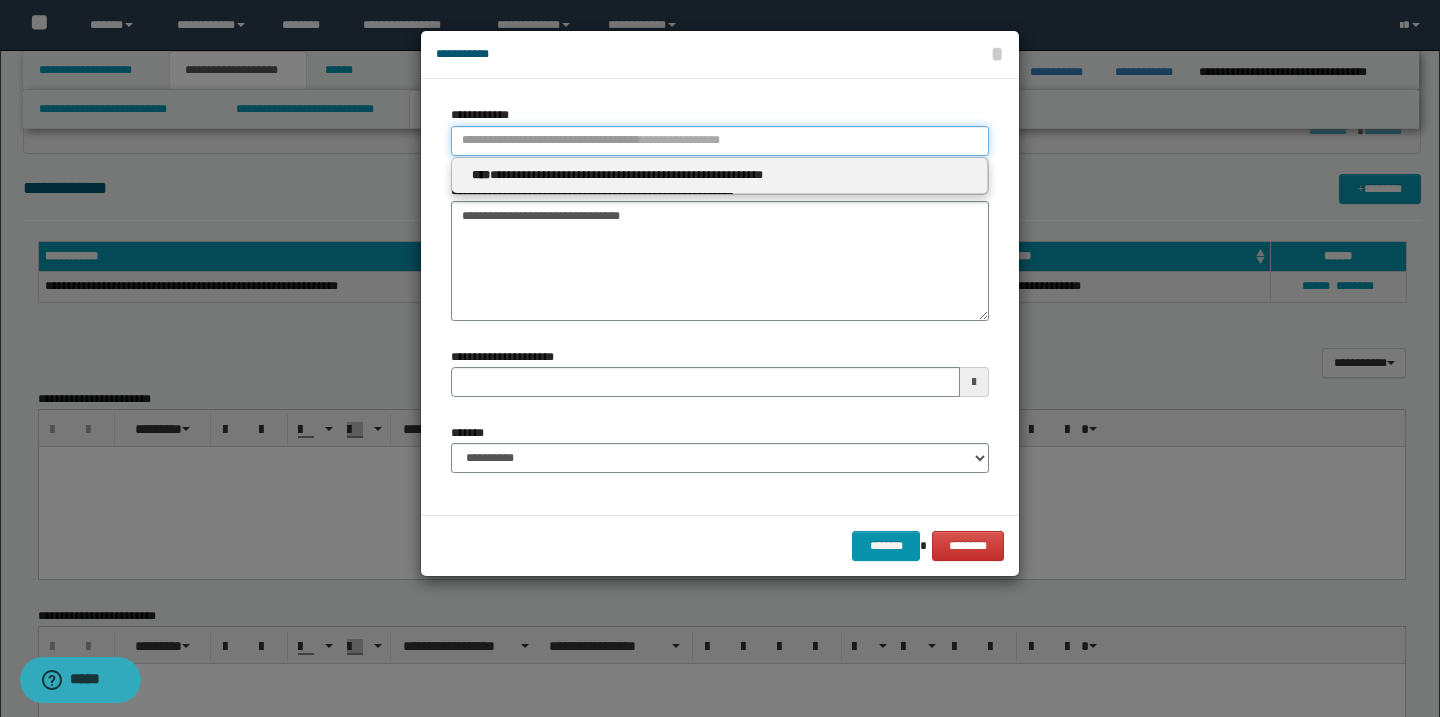 click on "**********" at bounding box center [720, 141] 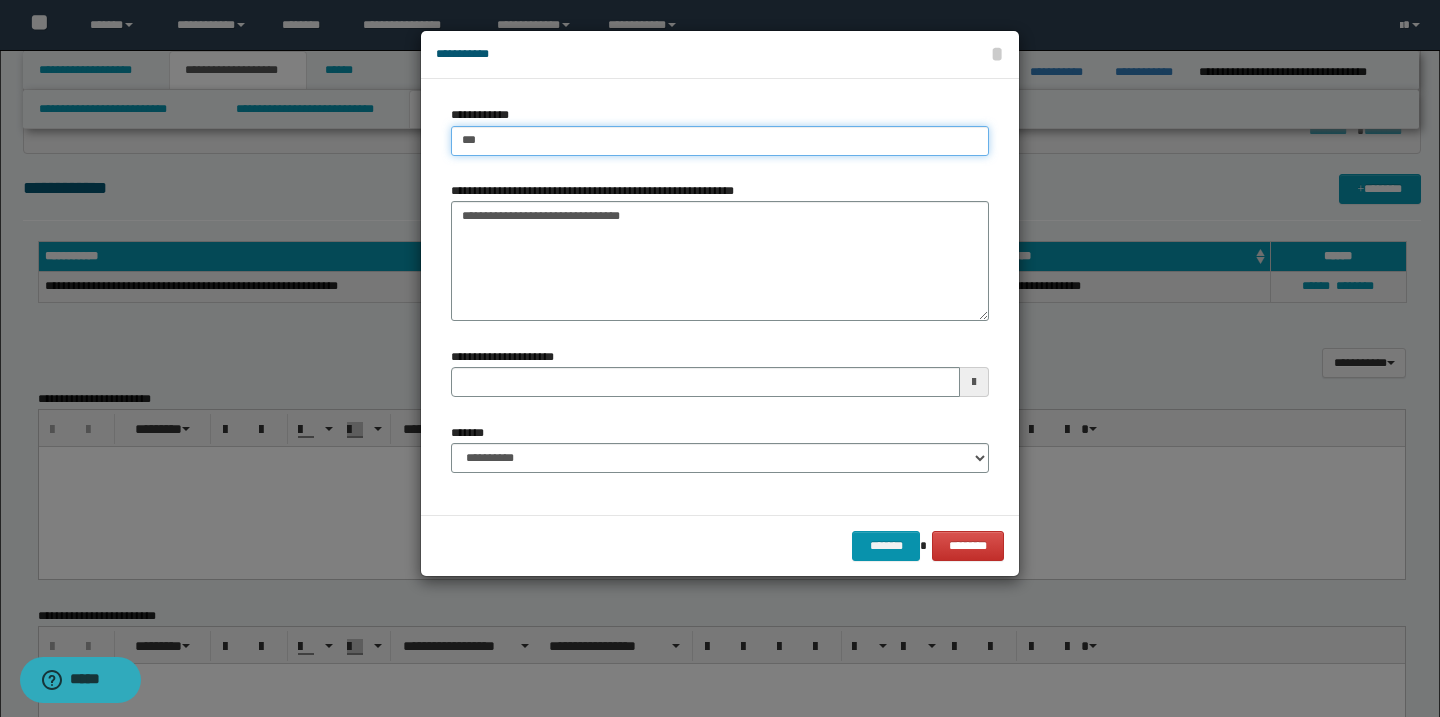 type on "****" 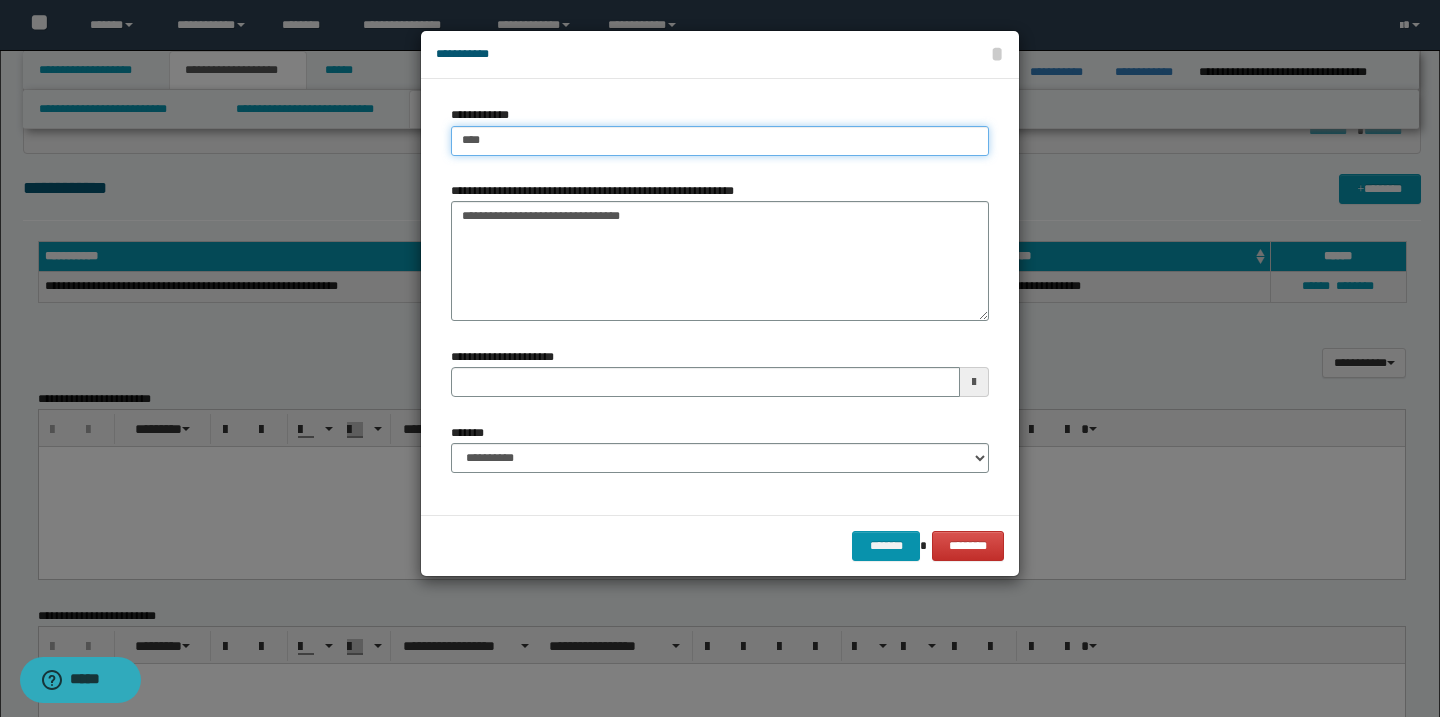 type on "****" 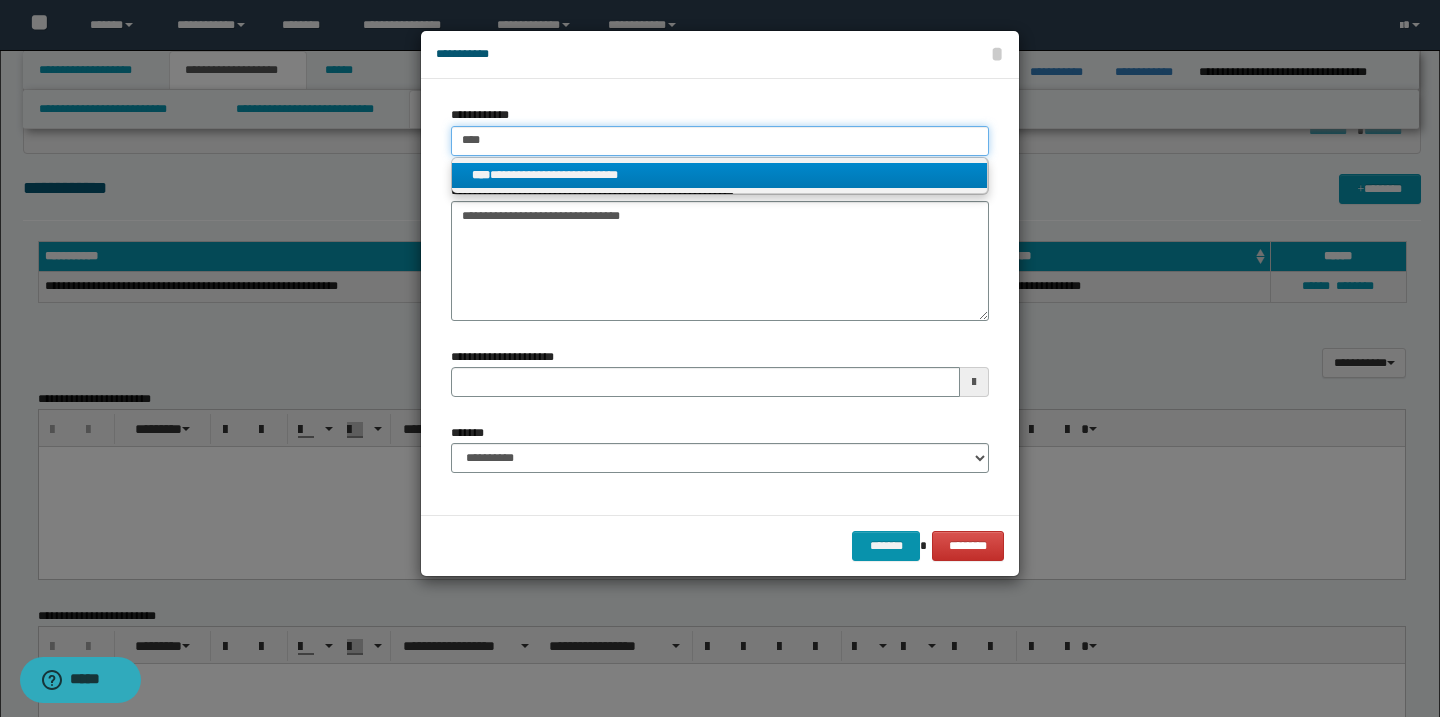 type on "****" 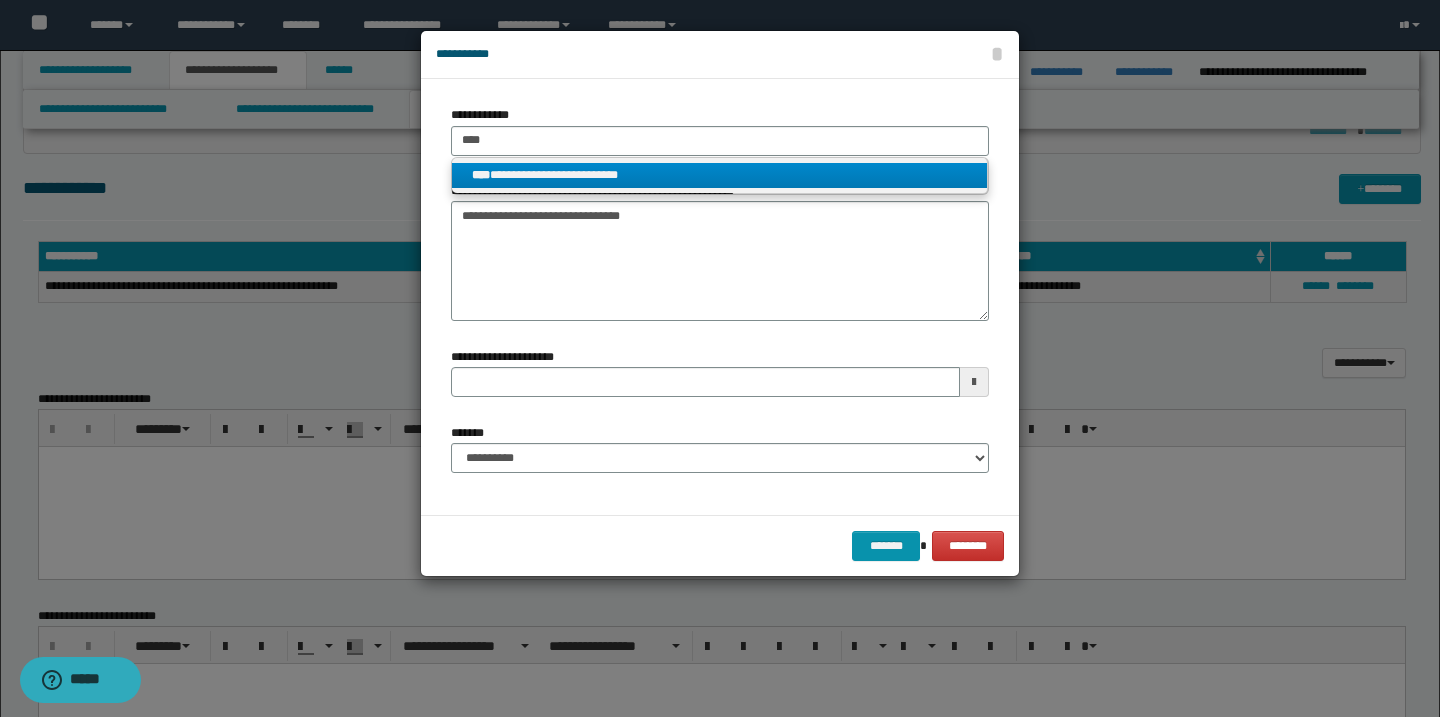 click on "**********" at bounding box center [719, 175] 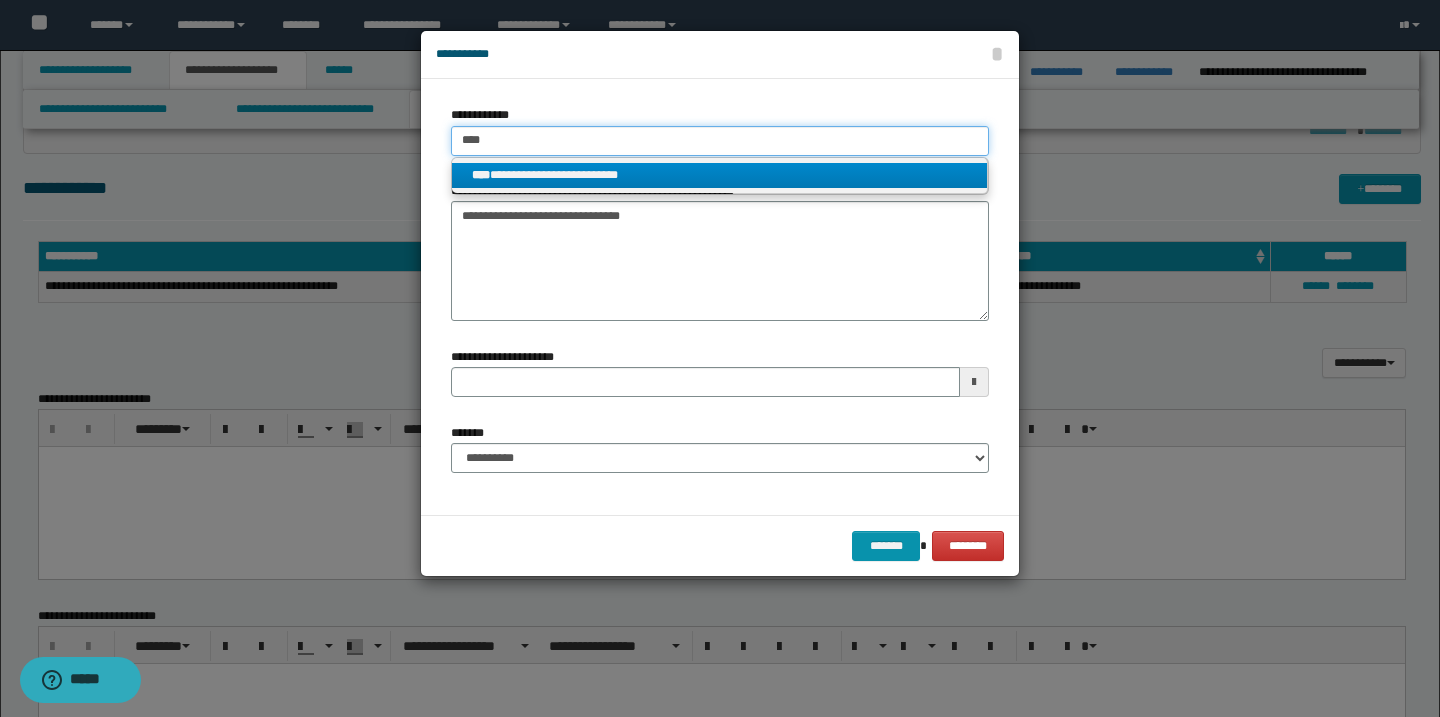 type 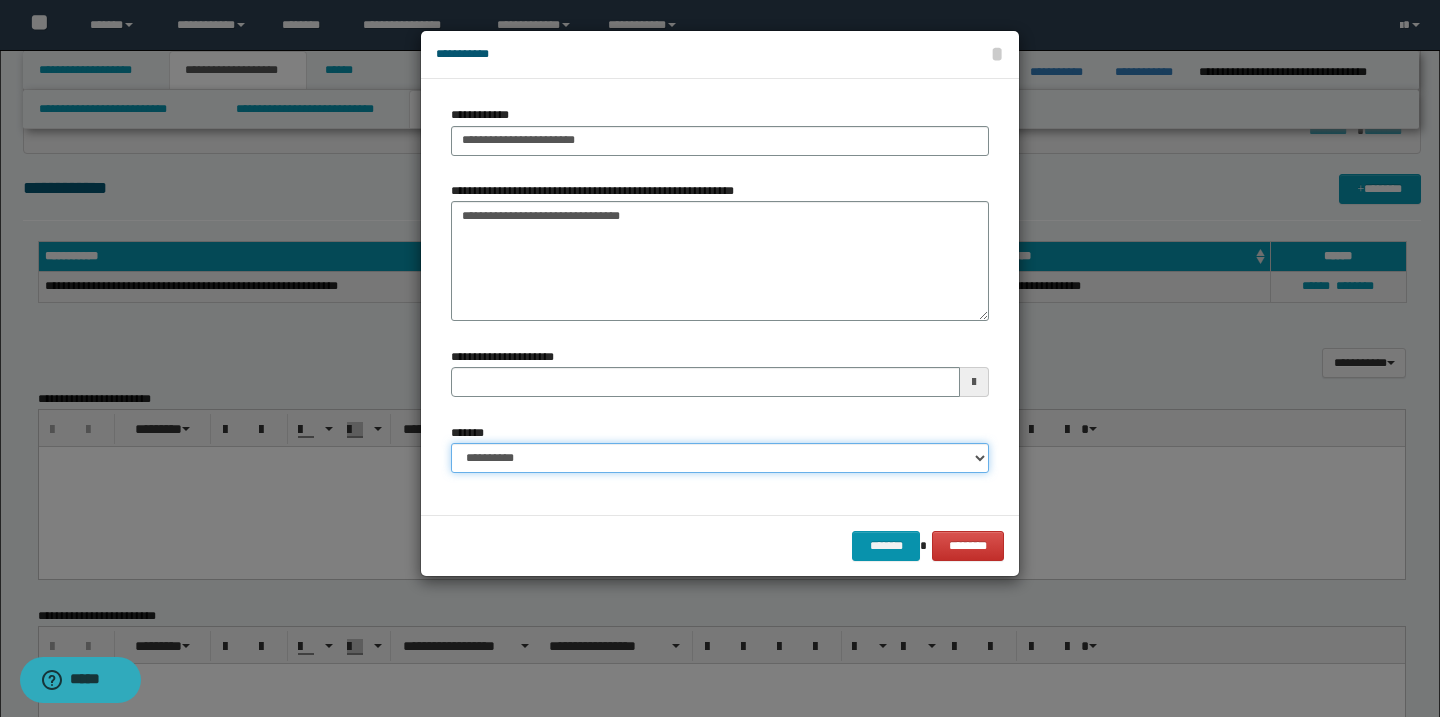 click on "**********" at bounding box center [720, 458] 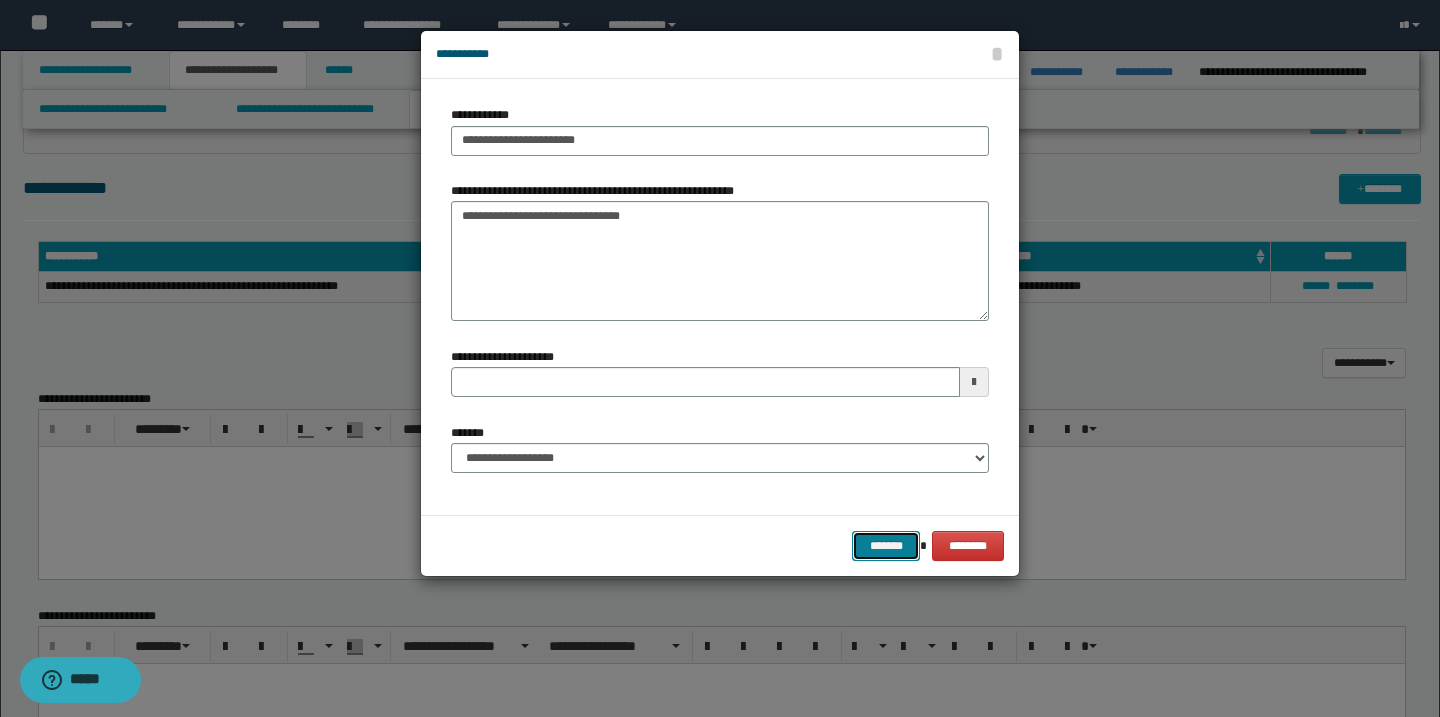 click on "*******" at bounding box center (886, 546) 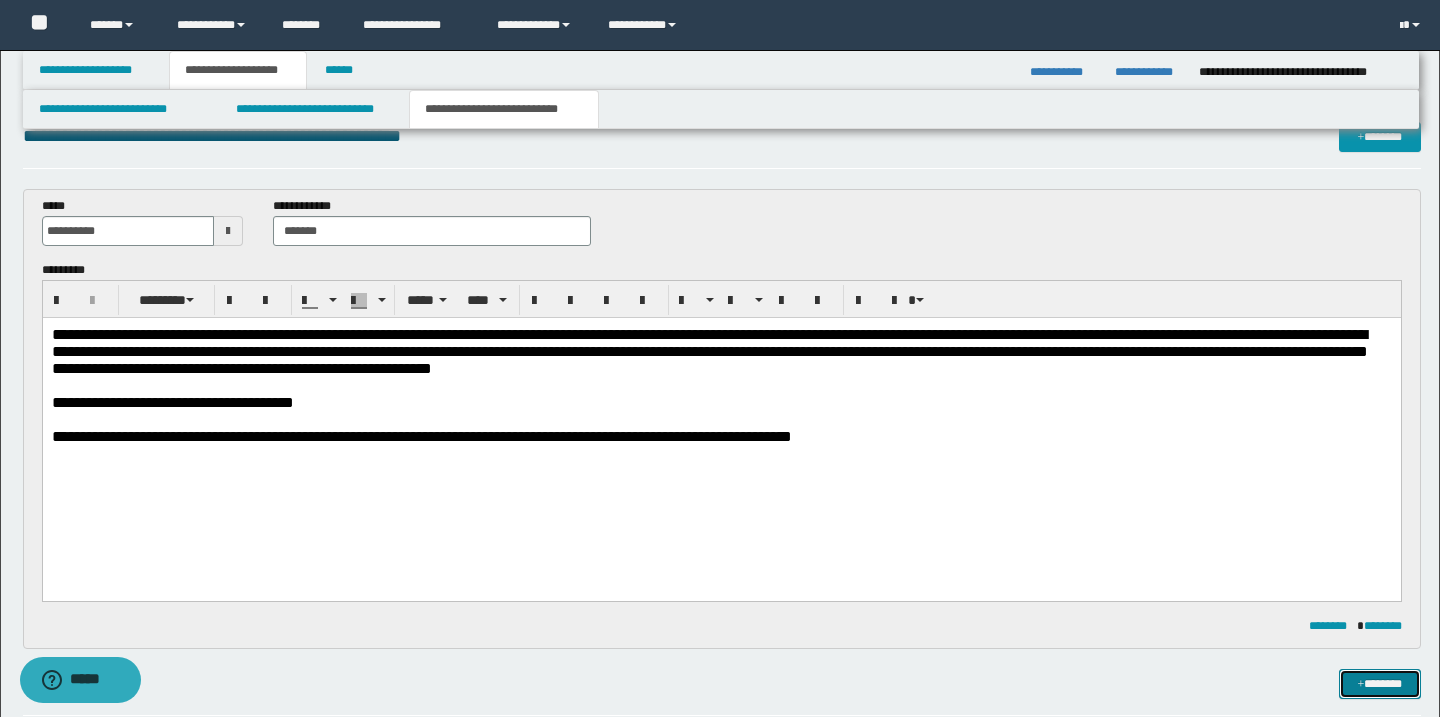 scroll, scrollTop: 0, scrollLeft: 0, axis: both 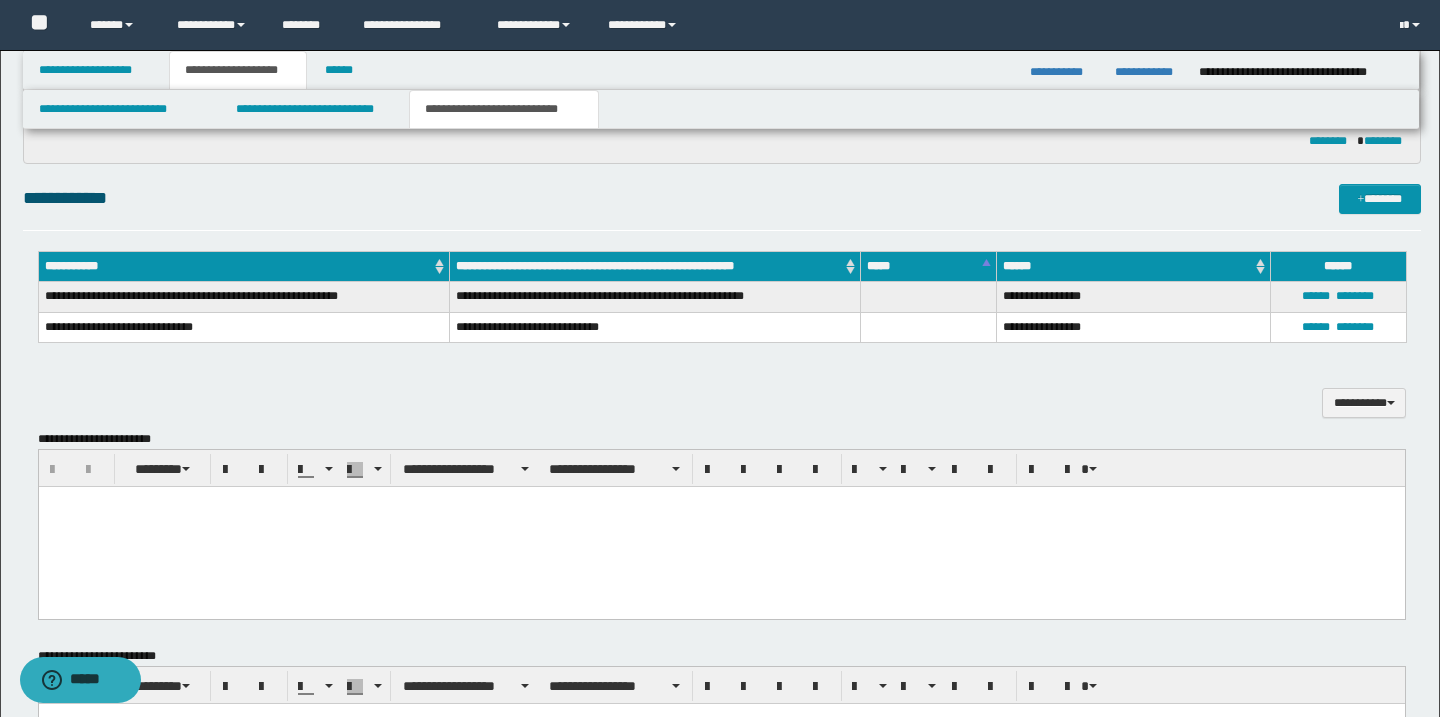 click at bounding box center [721, 527] 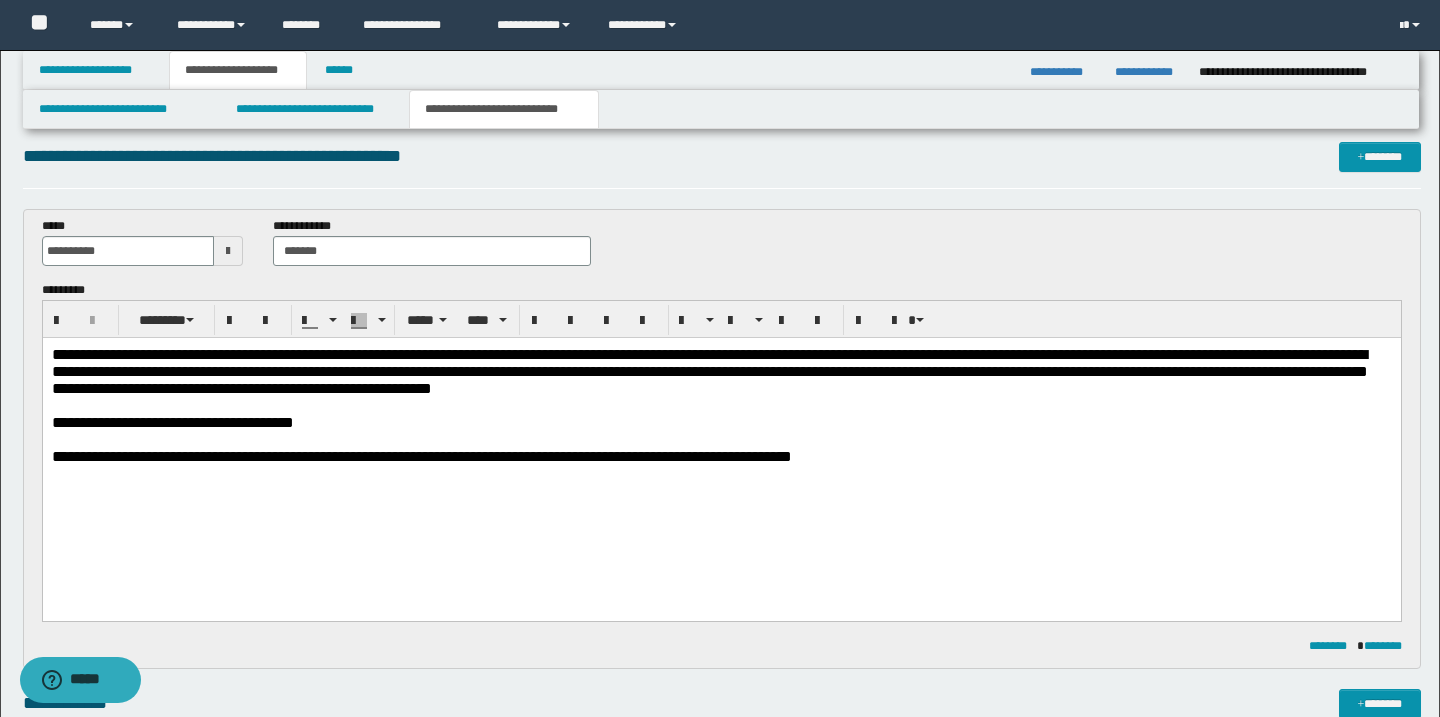 scroll, scrollTop: 0, scrollLeft: 0, axis: both 